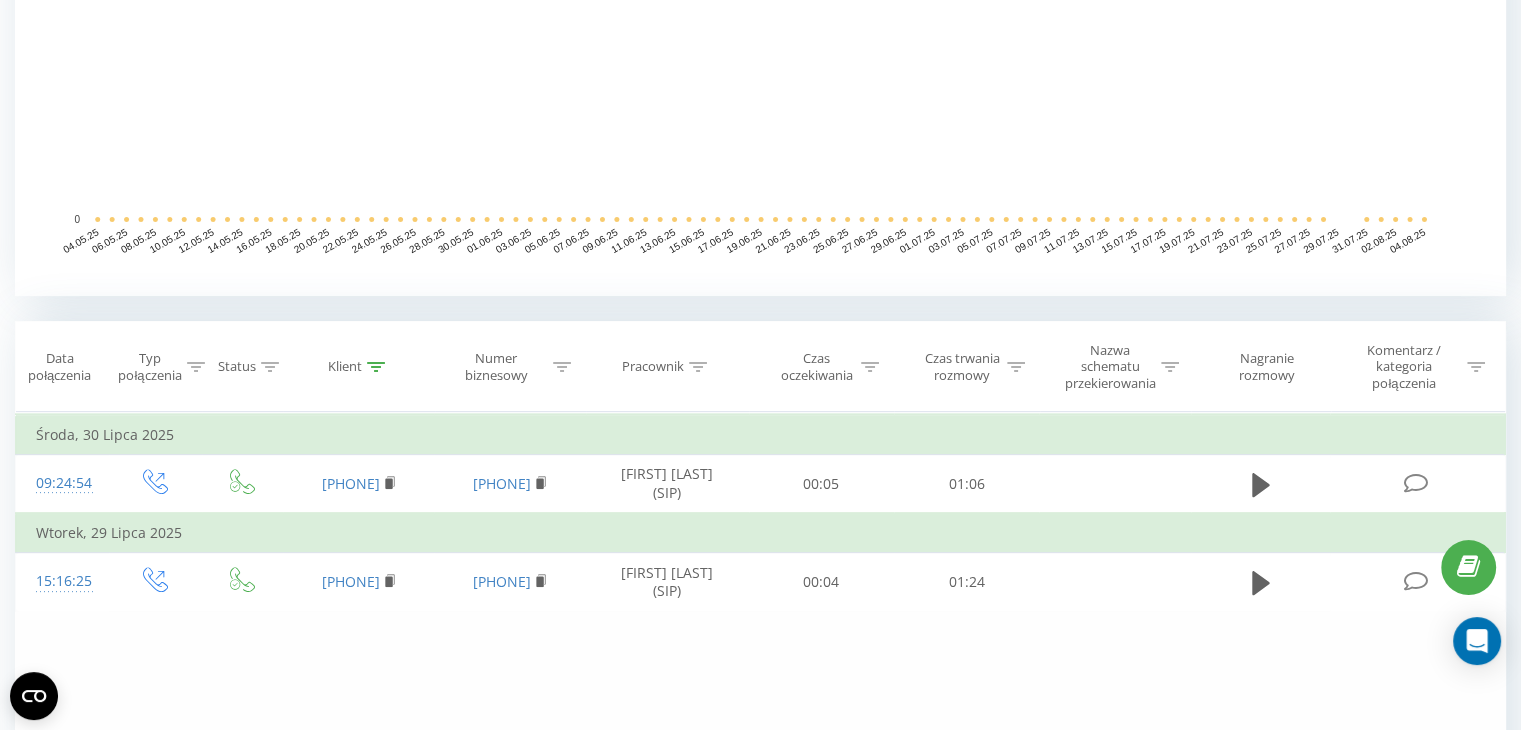 scroll, scrollTop: 0, scrollLeft: 0, axis: both 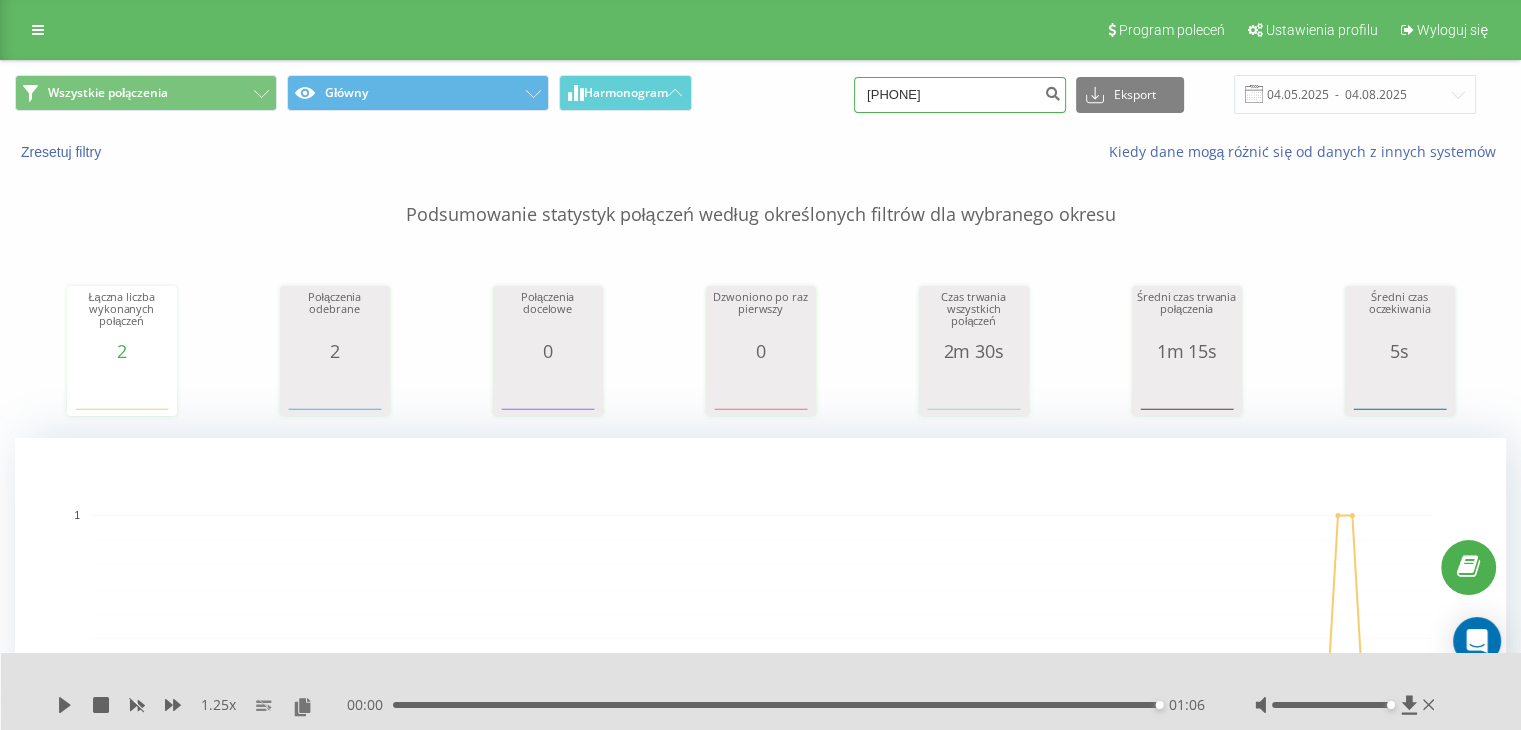 drag, startPoint x: 981, startPoint y: 85, endPoint x: 853, endPoint y: 96, distance: 128.47179 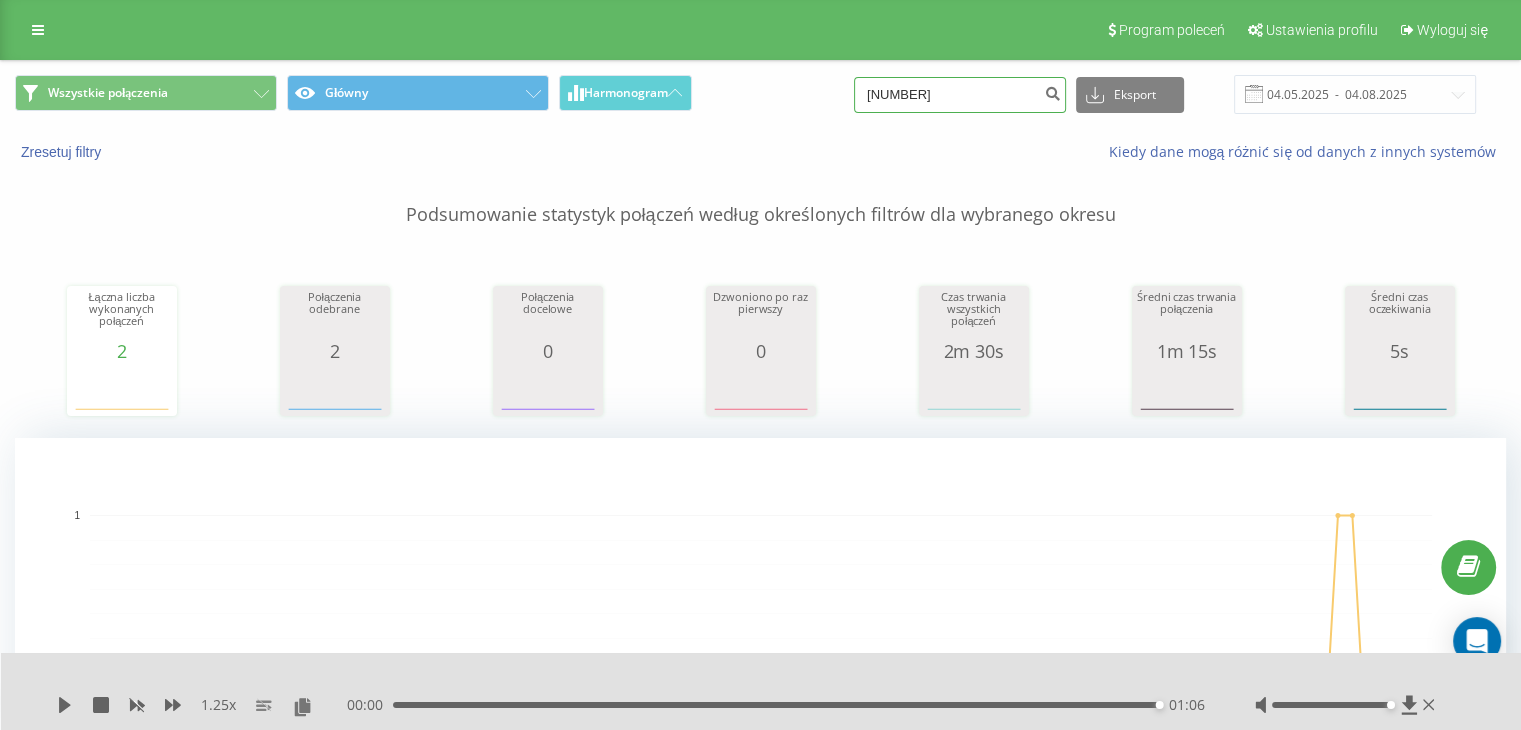 type on "[NUMBER]" 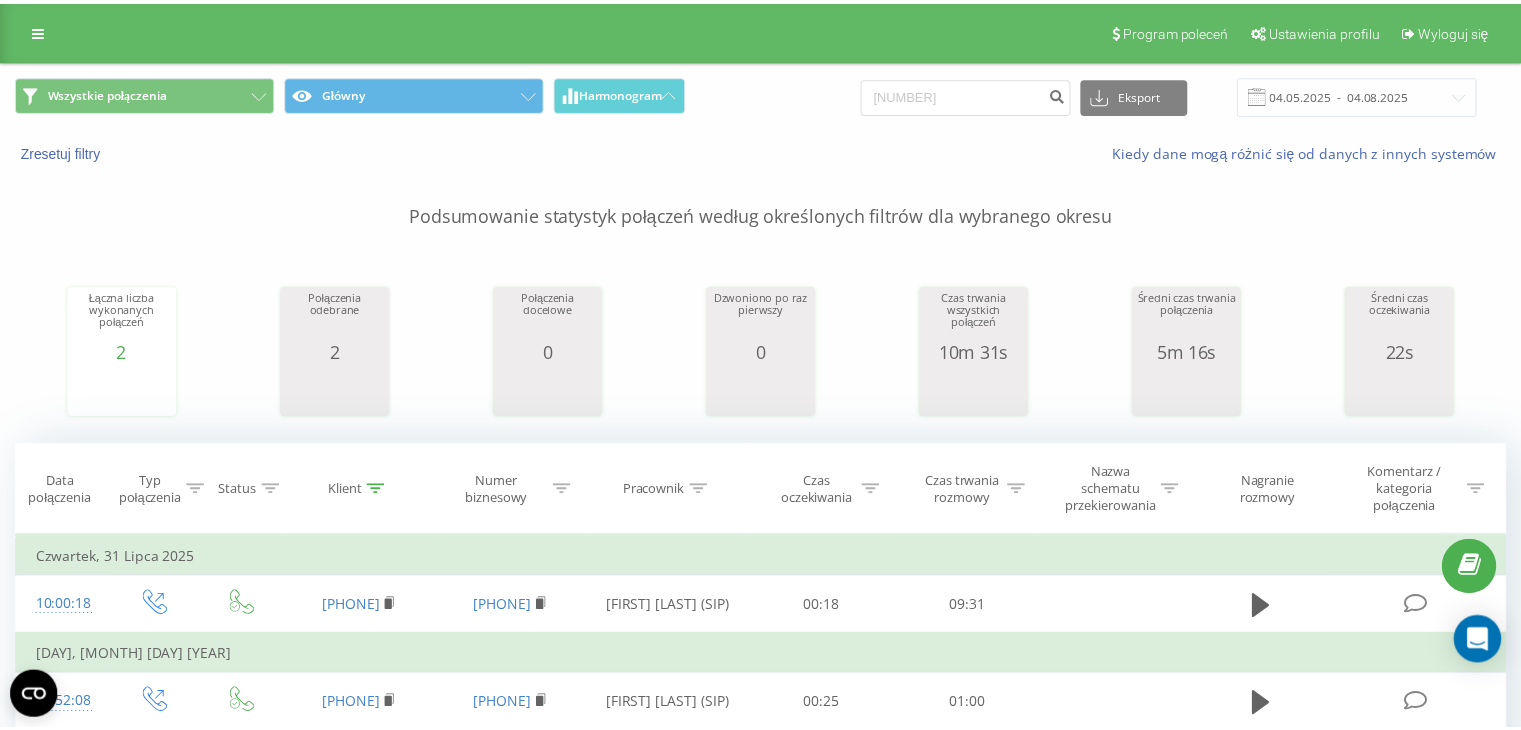 scroll, scrollTop: 0, scrollLeft: 0, axis: both 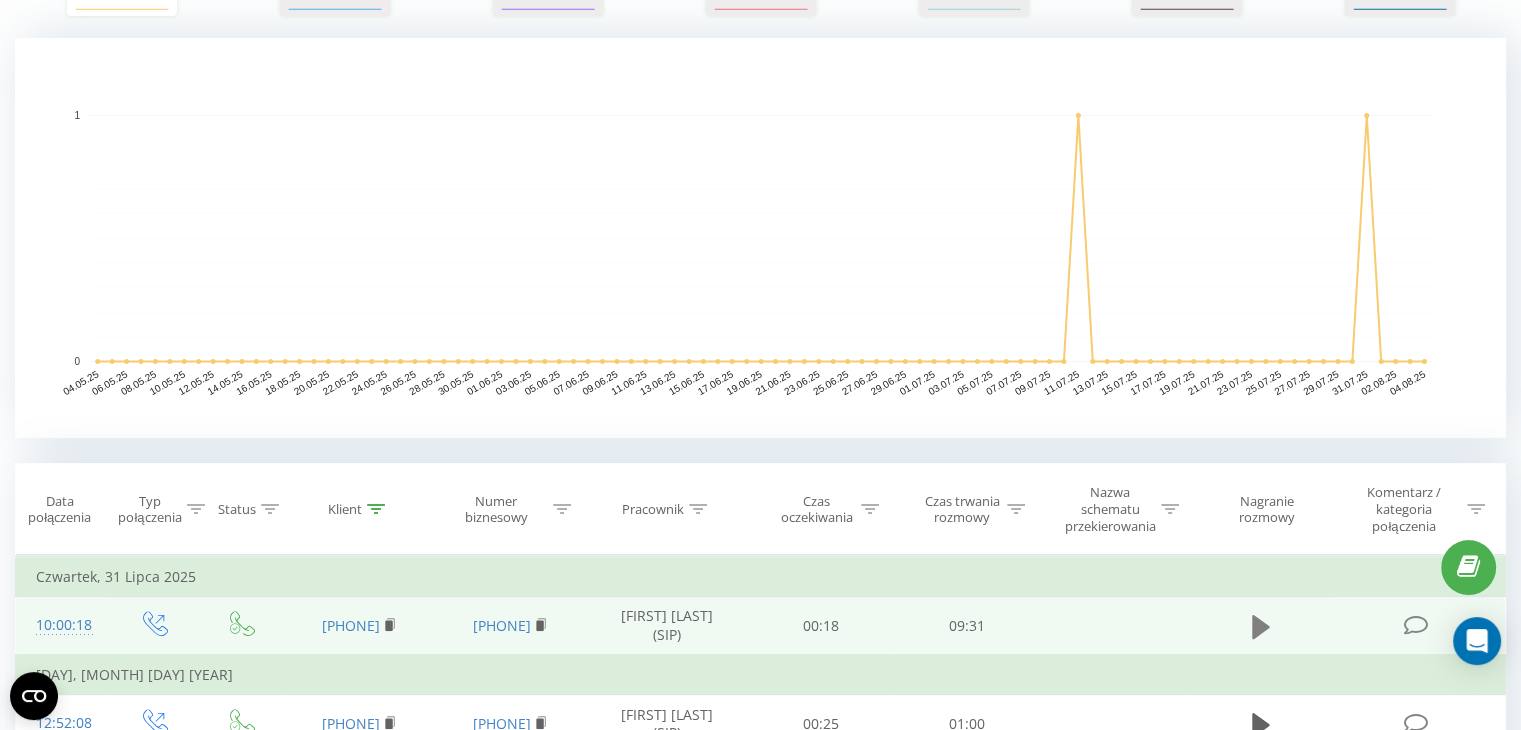 click 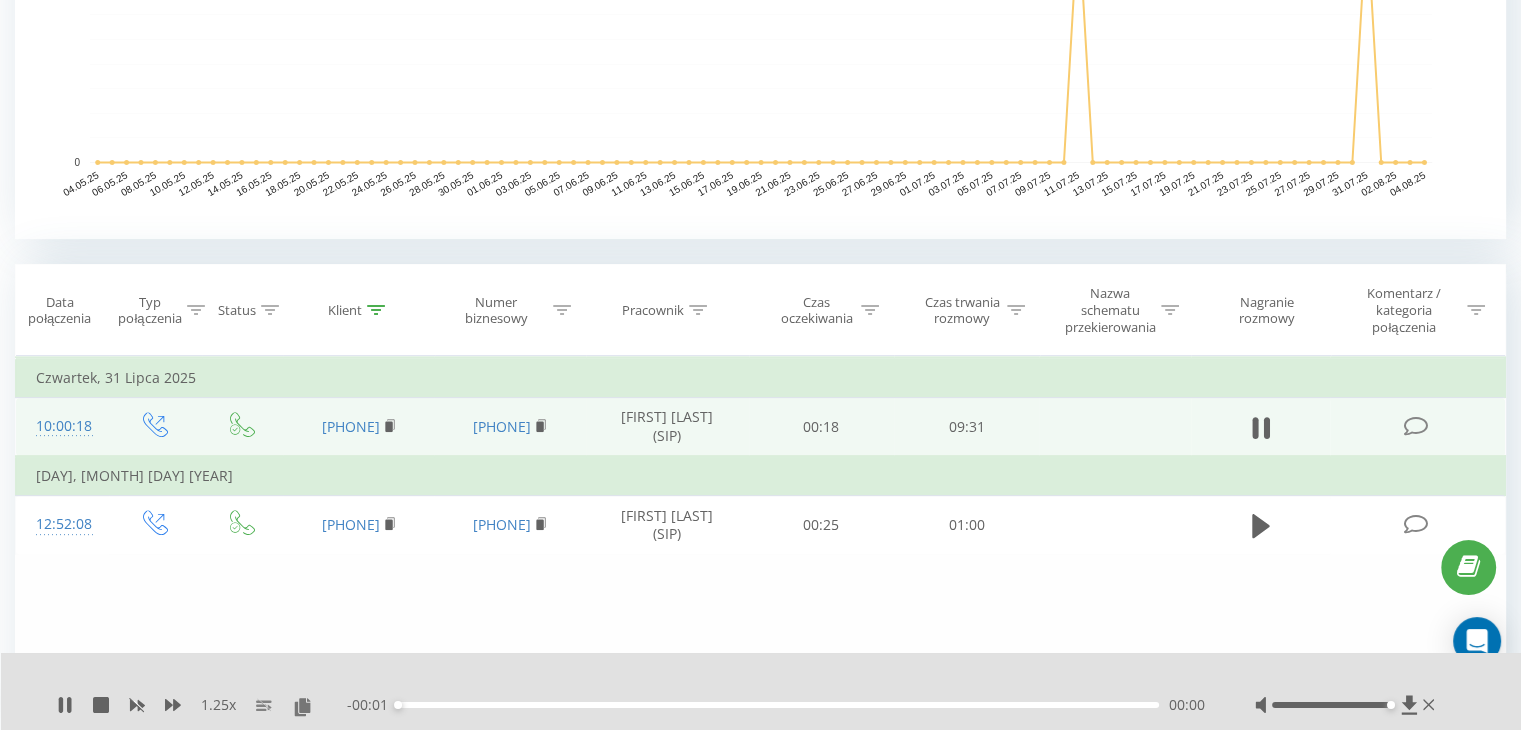 scroll, scrollTop: 600, scrollLeft: 0, axis: vertical 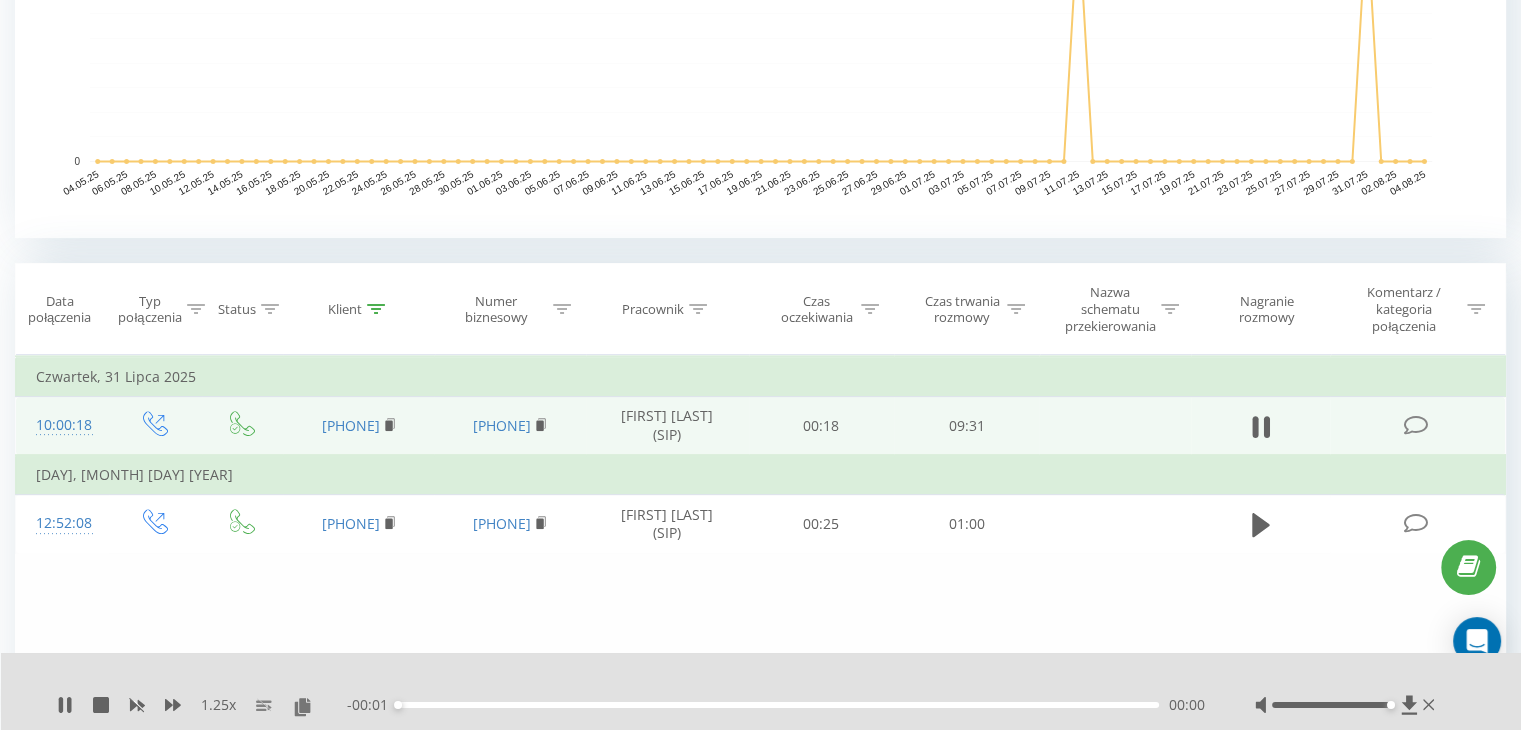 click on "- 00:01 00:00   00:00" at bounding box center [776, 705] 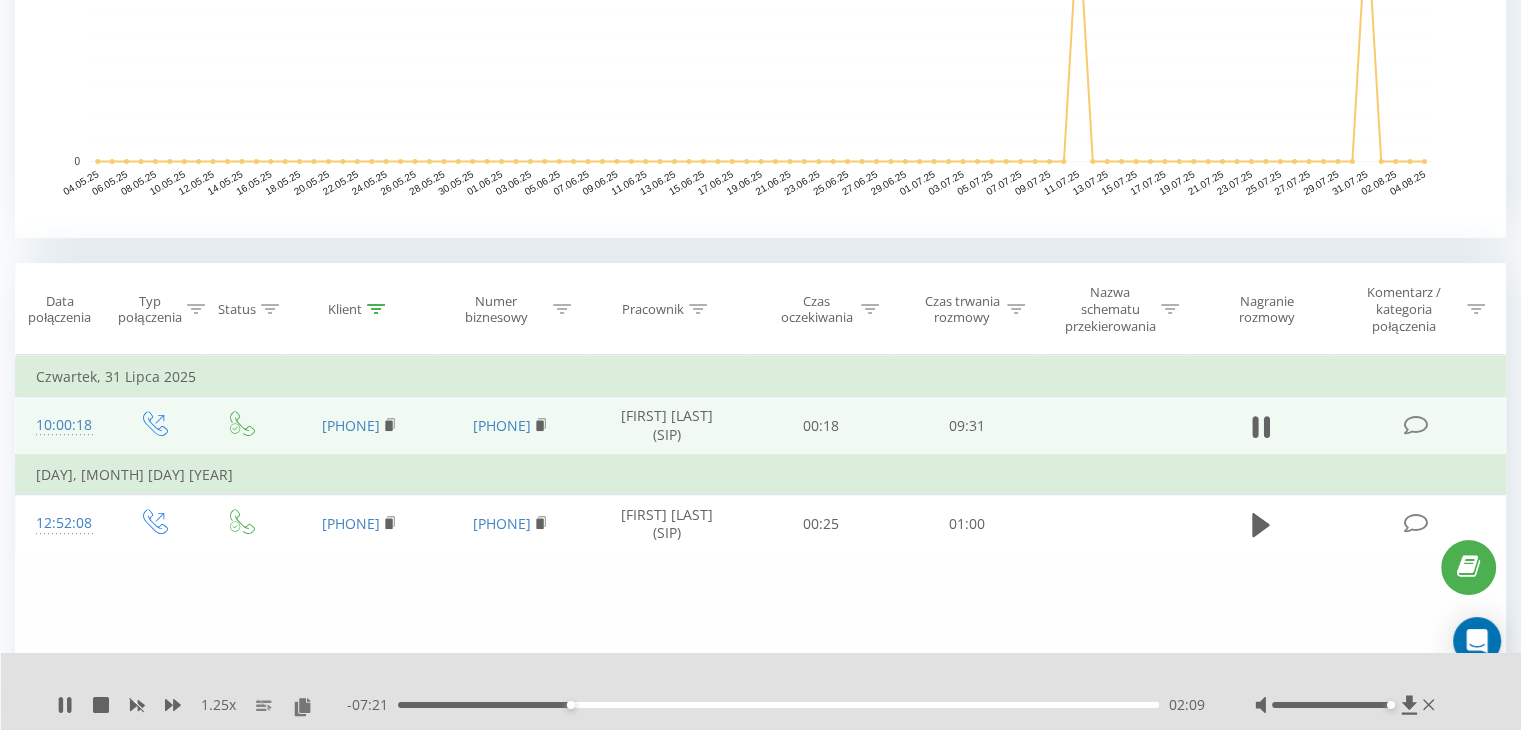 click on "- 07:21 02:09   02:09" at bounding box center (776, 705) 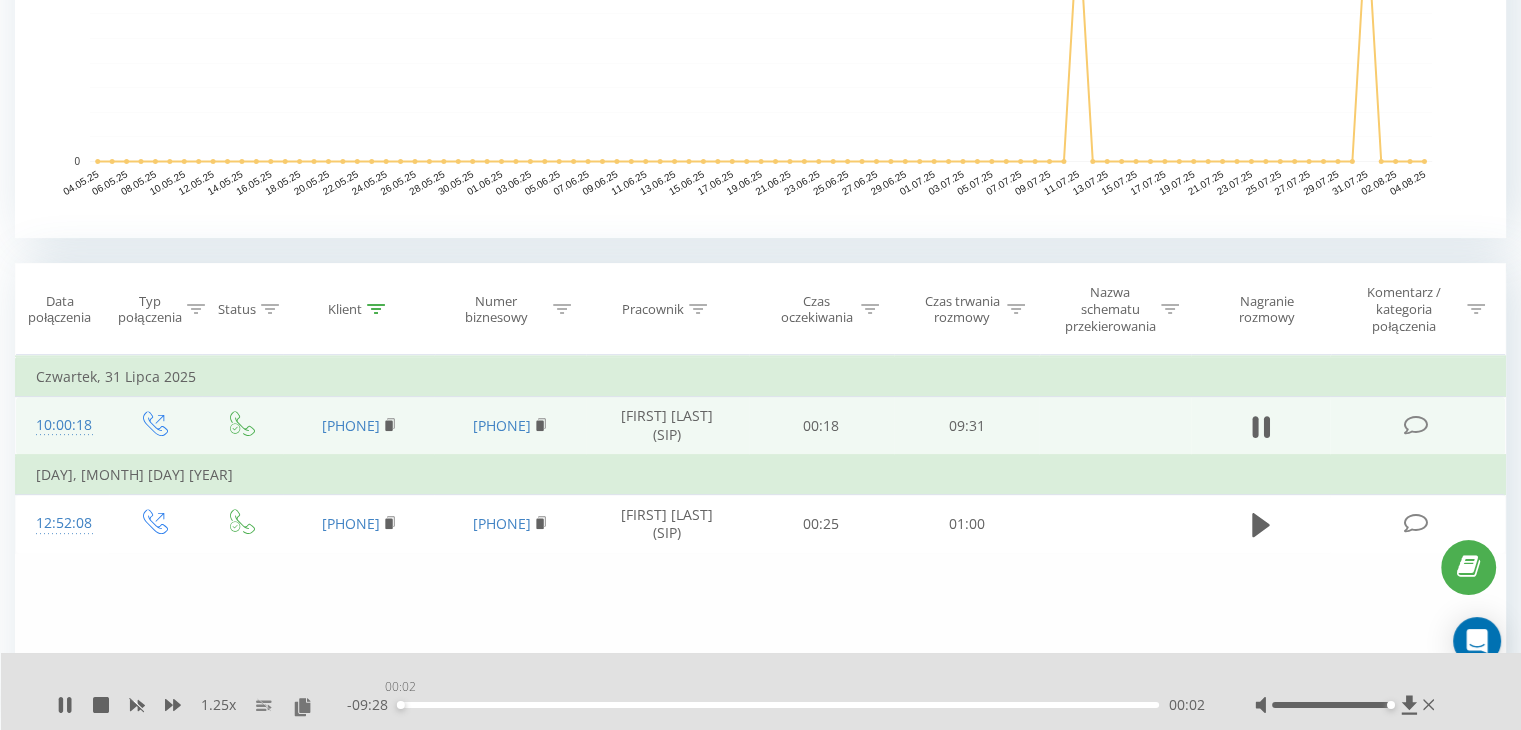 click on "00:02" at bounding box center [778, 705] 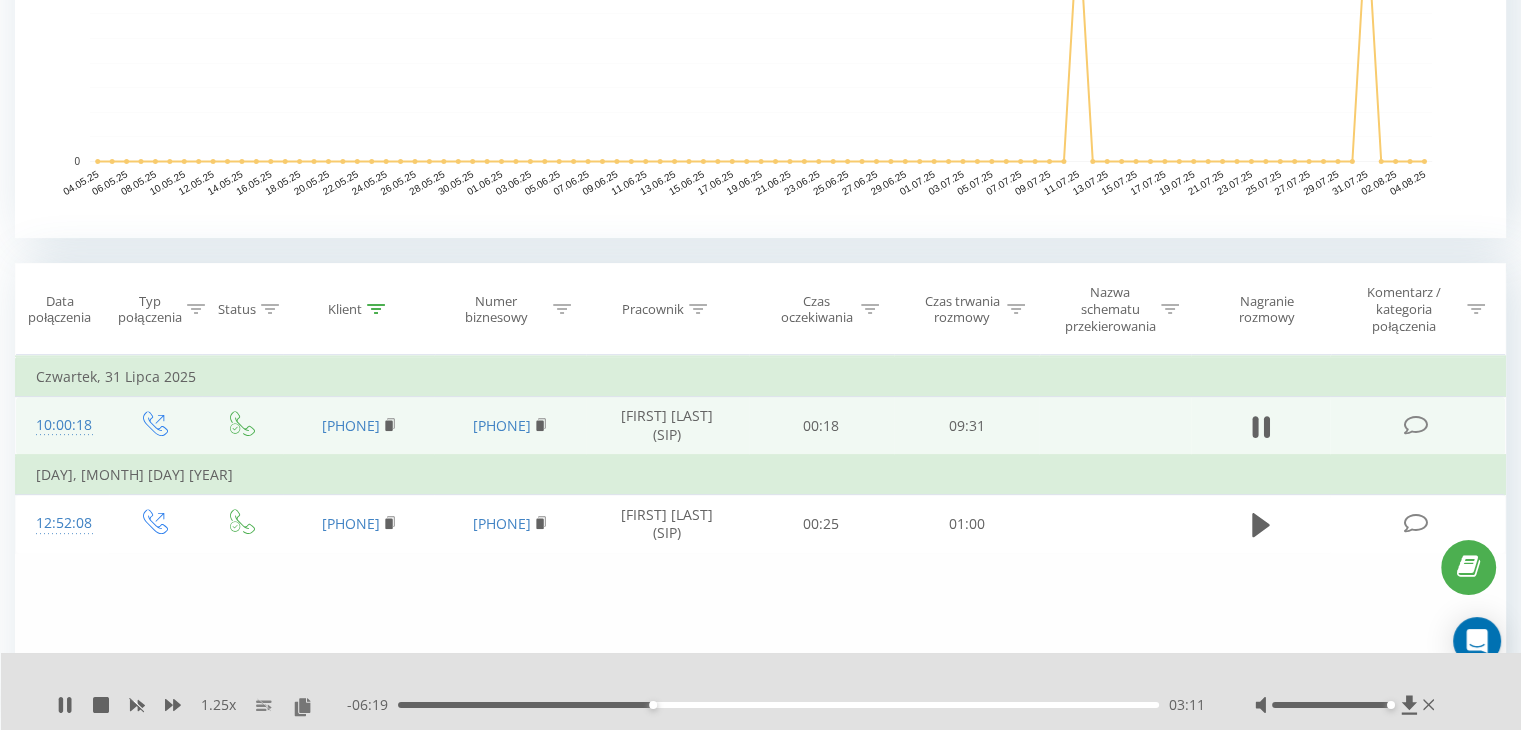 click on "1.25 x" at bounding box center (202, 705) 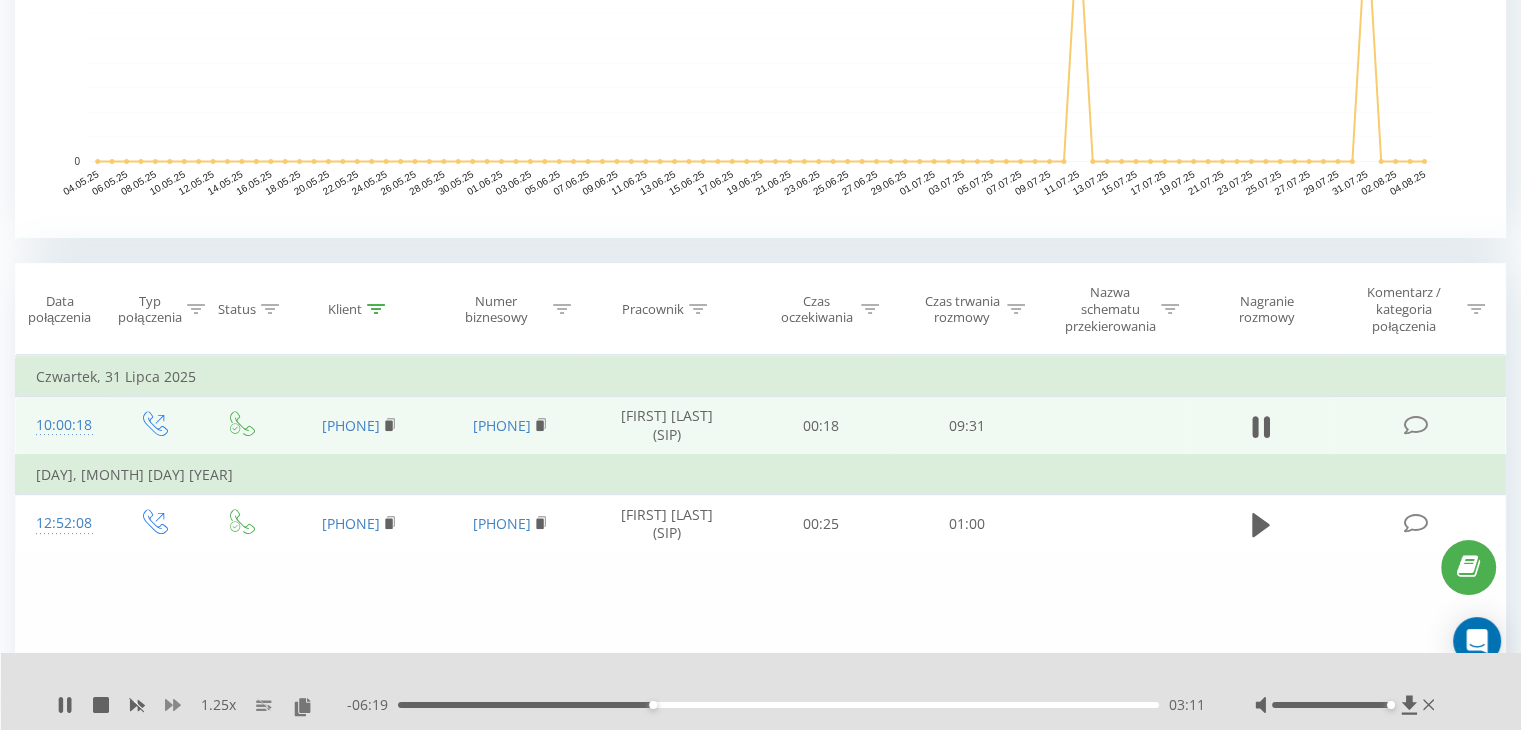 click 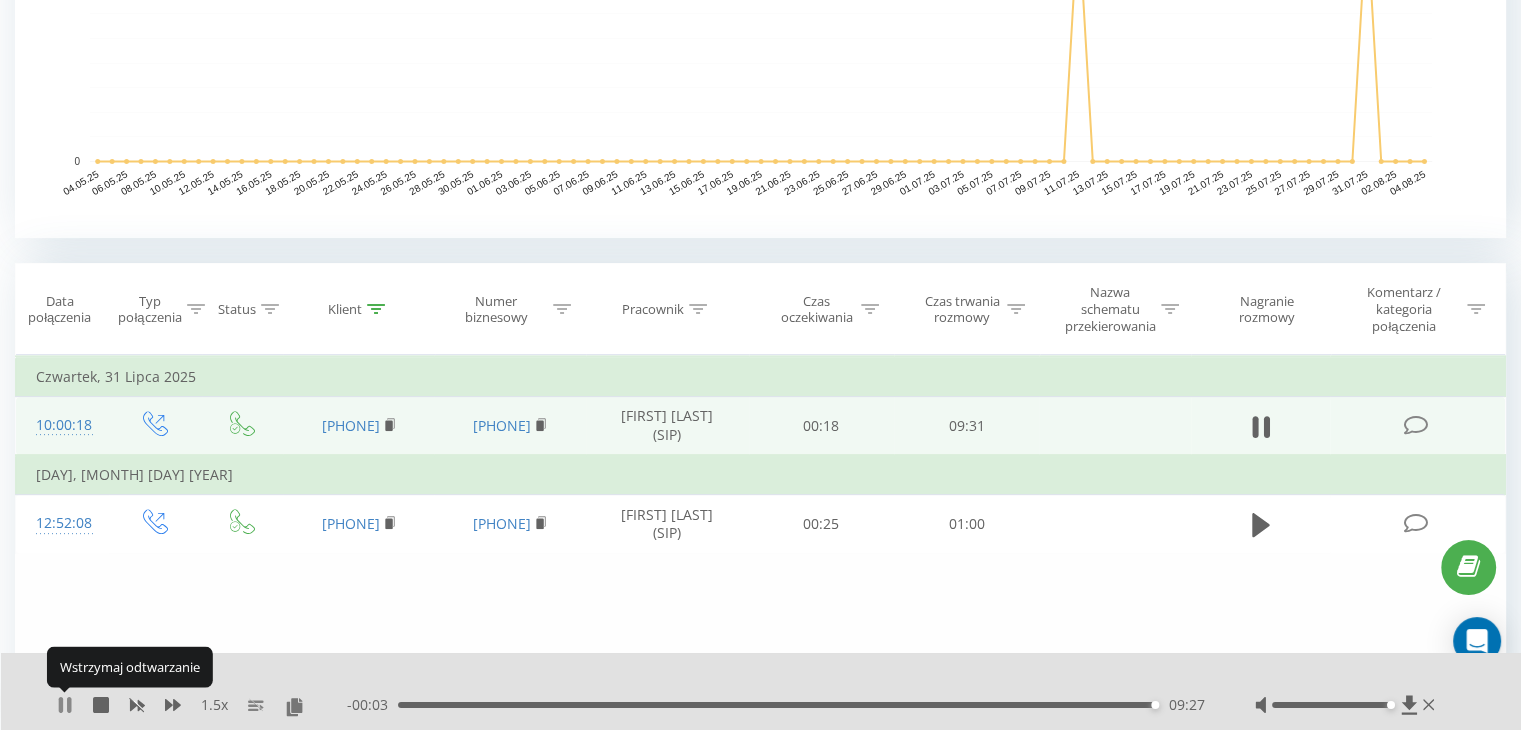 click 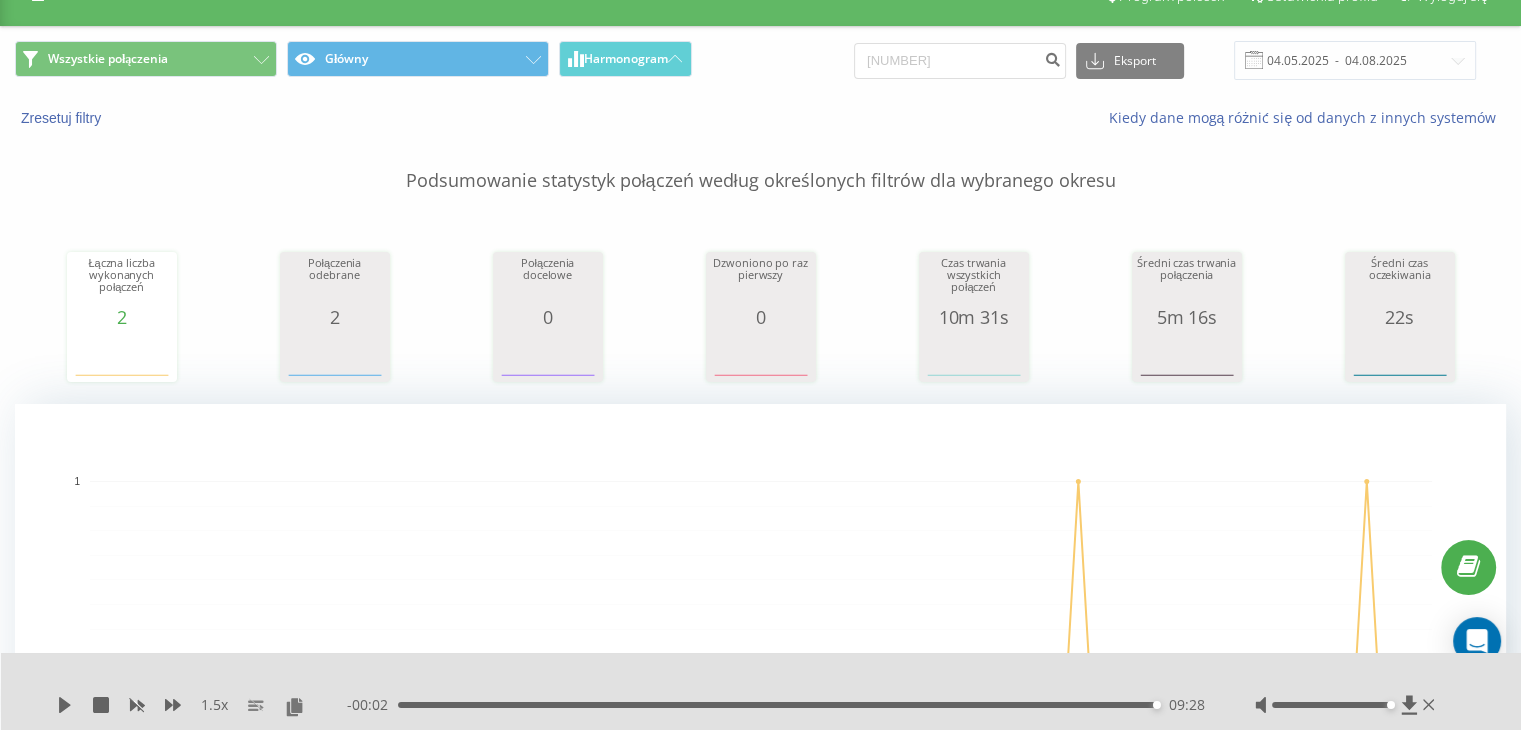 scroll, scrollTop: 0, scrollLeft: 0, axis: both 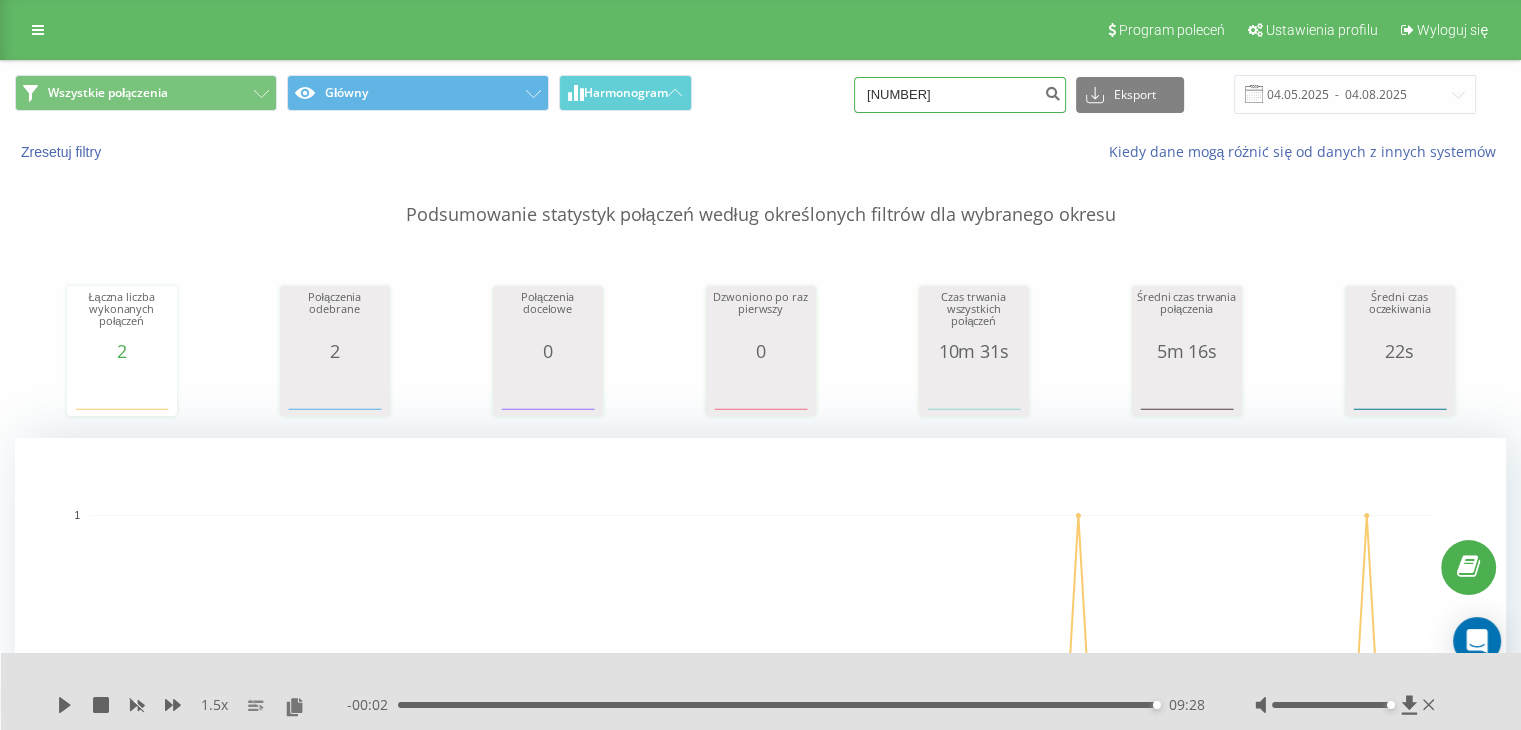 drag, startPoint x: 935, startPoint y: 93, endPoint x: 724, endPoint y: 93, distance: 211 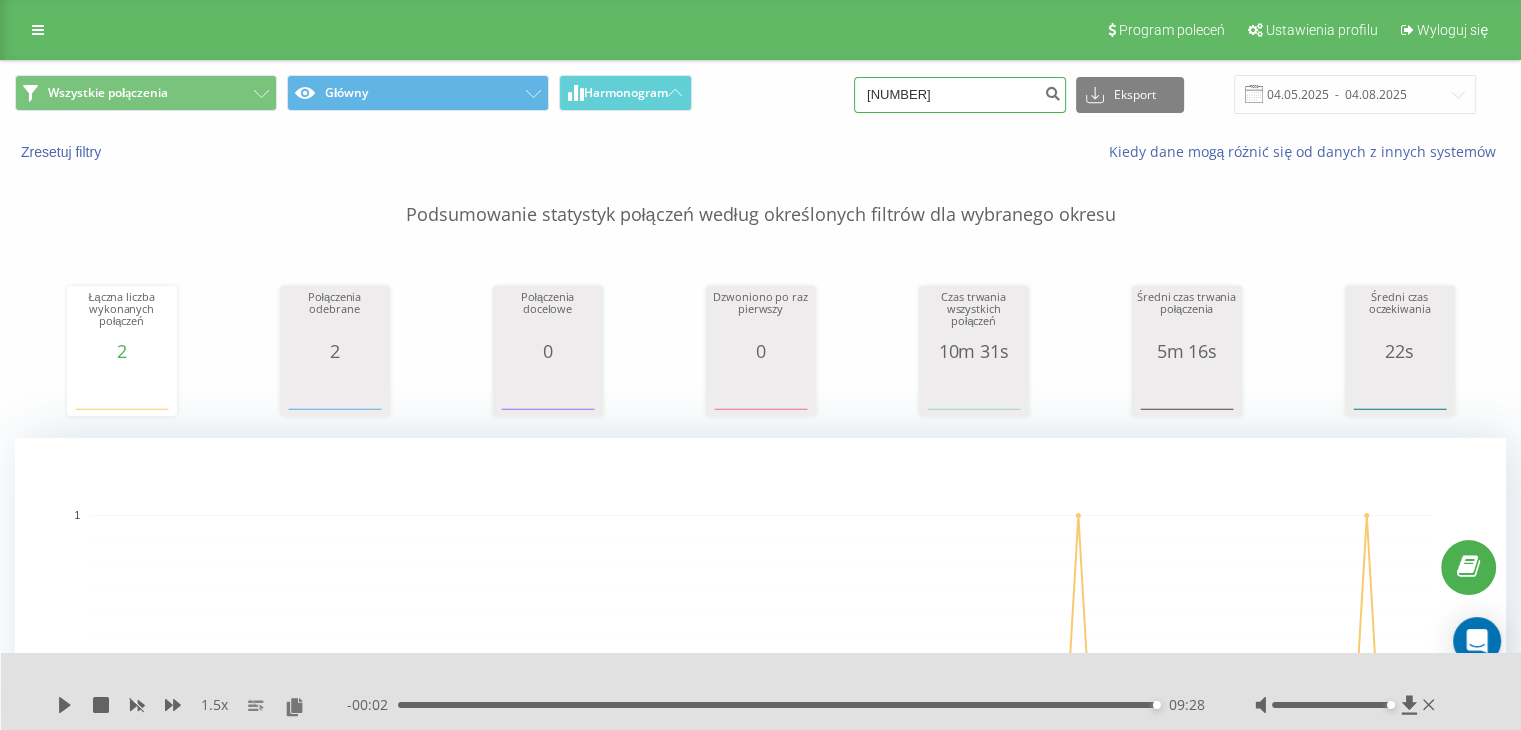 type on "[NUMBER]" 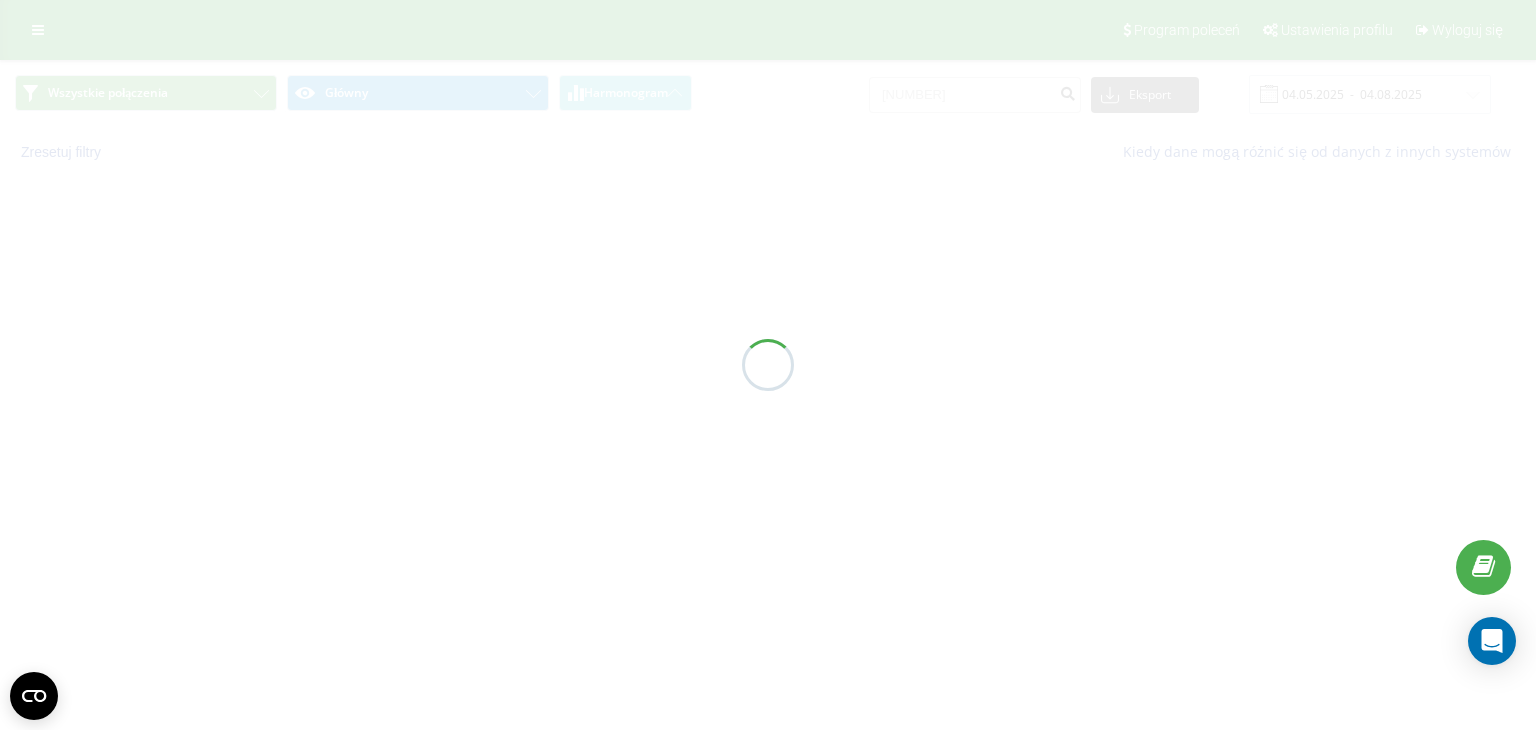 scroll, scrollTop: 0, scrollLeft: 0, axis: both 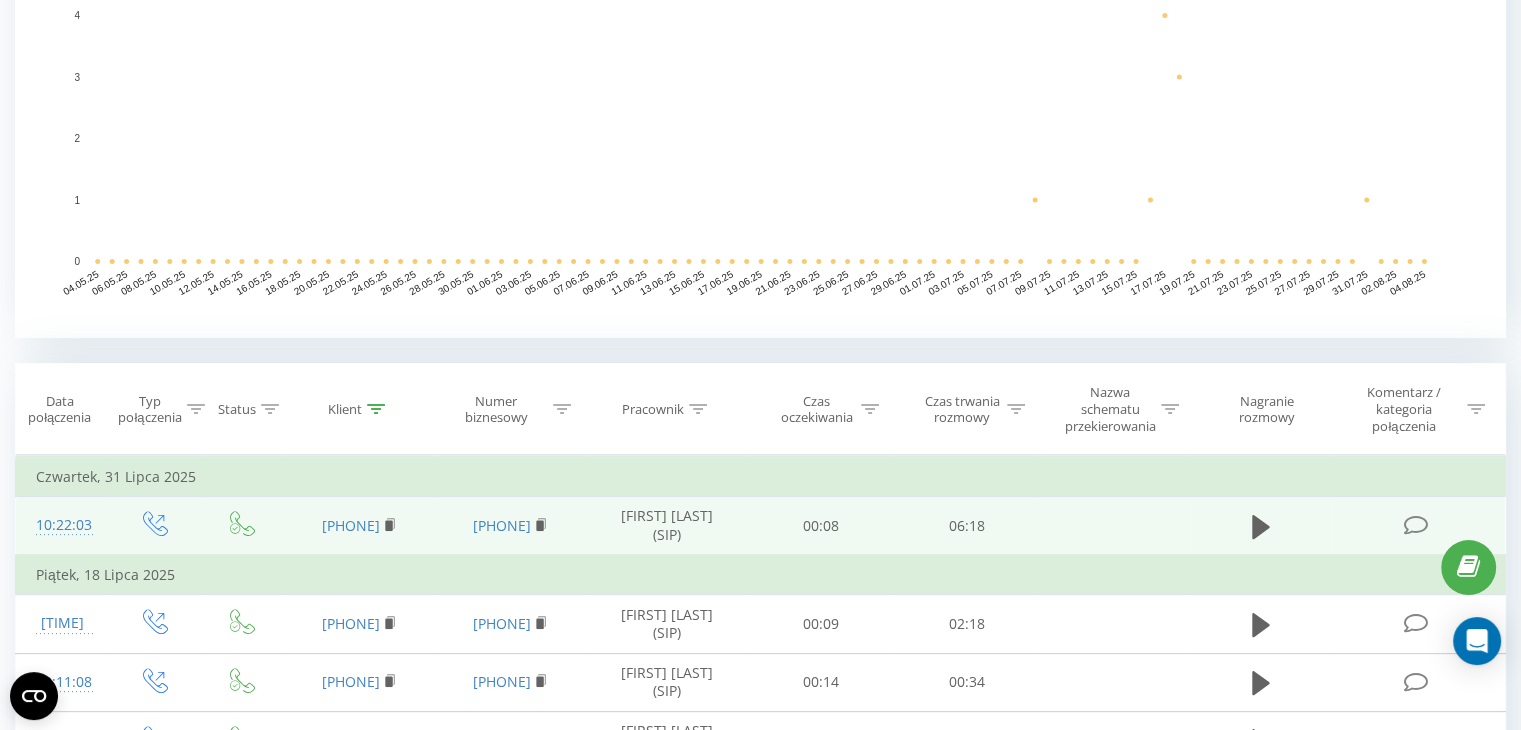 click at bounding box center (1261, 526) 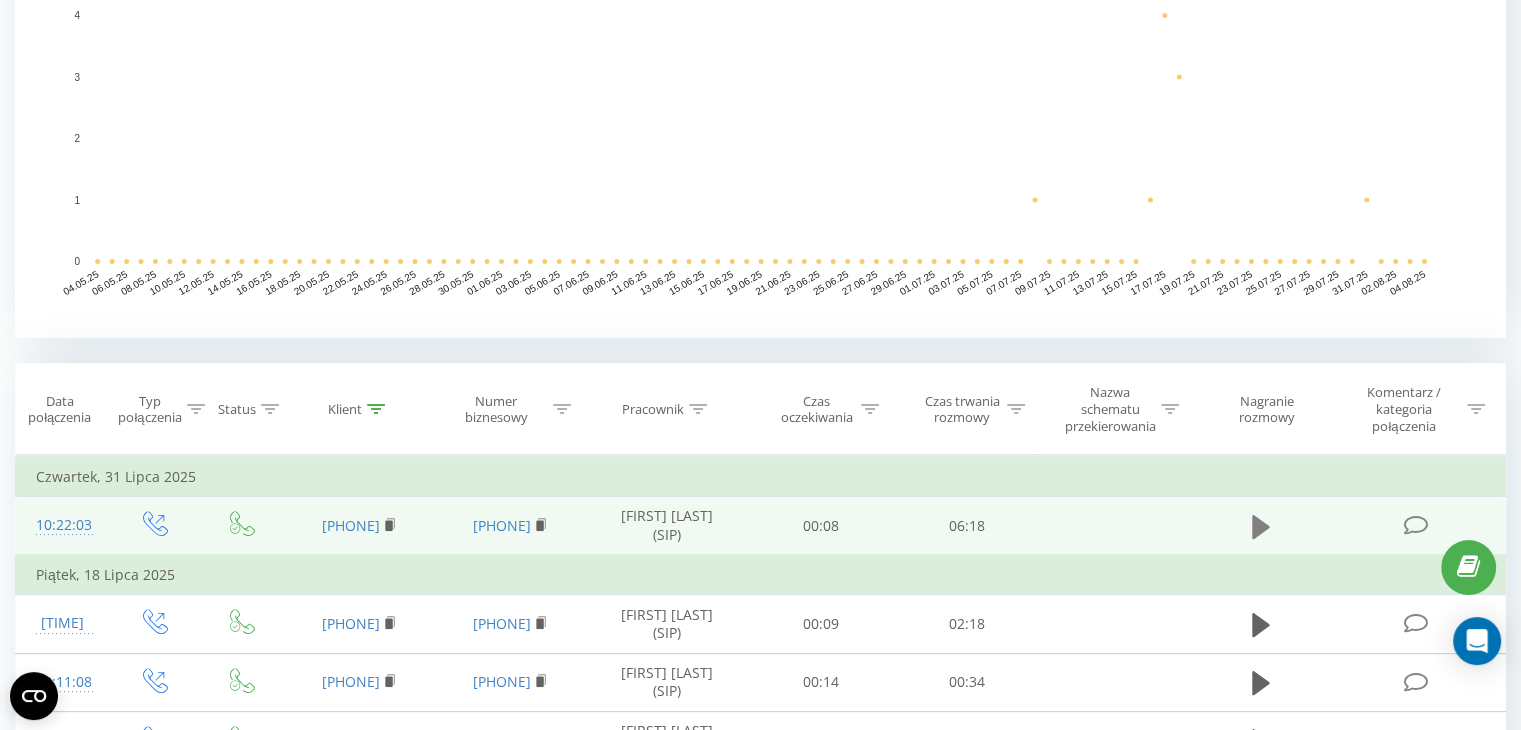 click 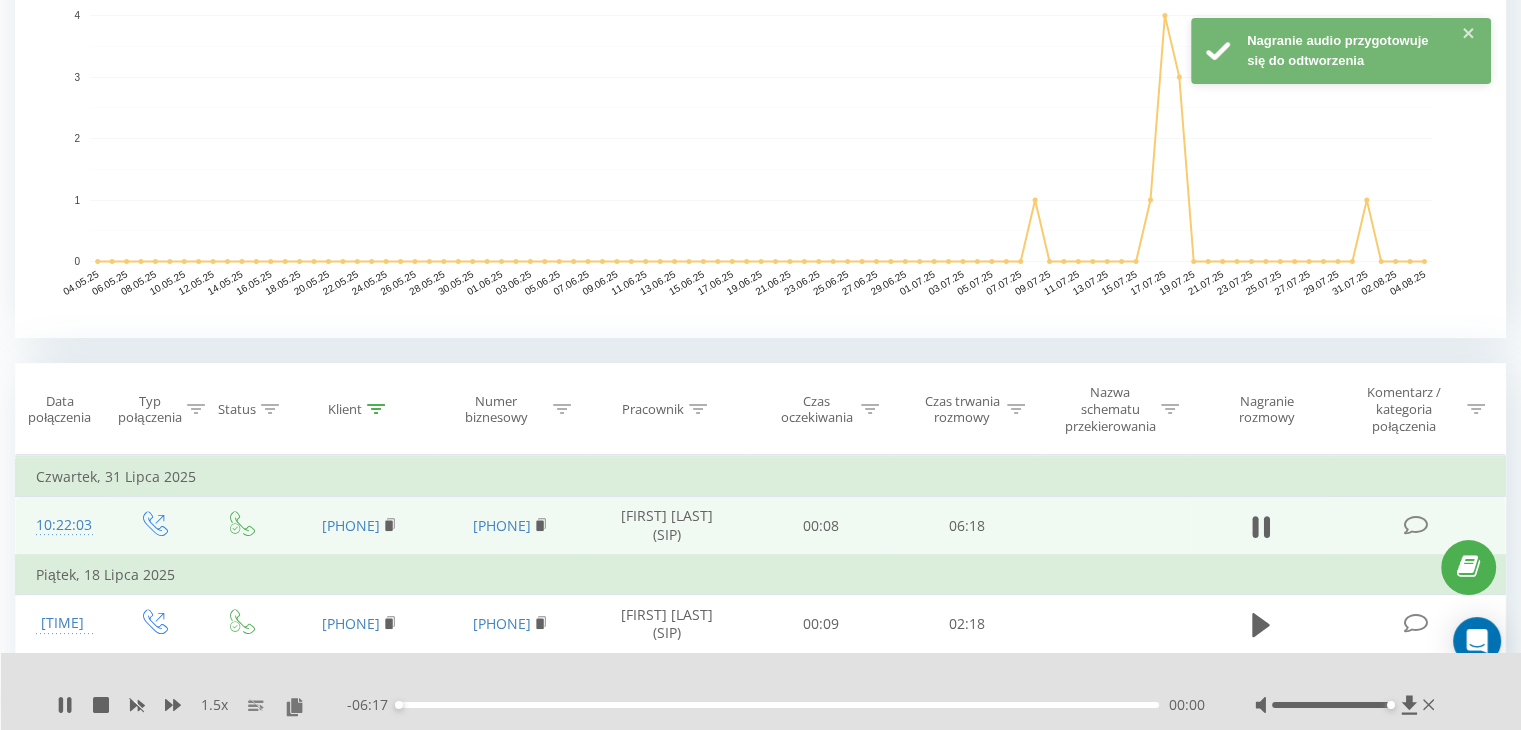 click on "00:00" at bounding box center [778, 705] 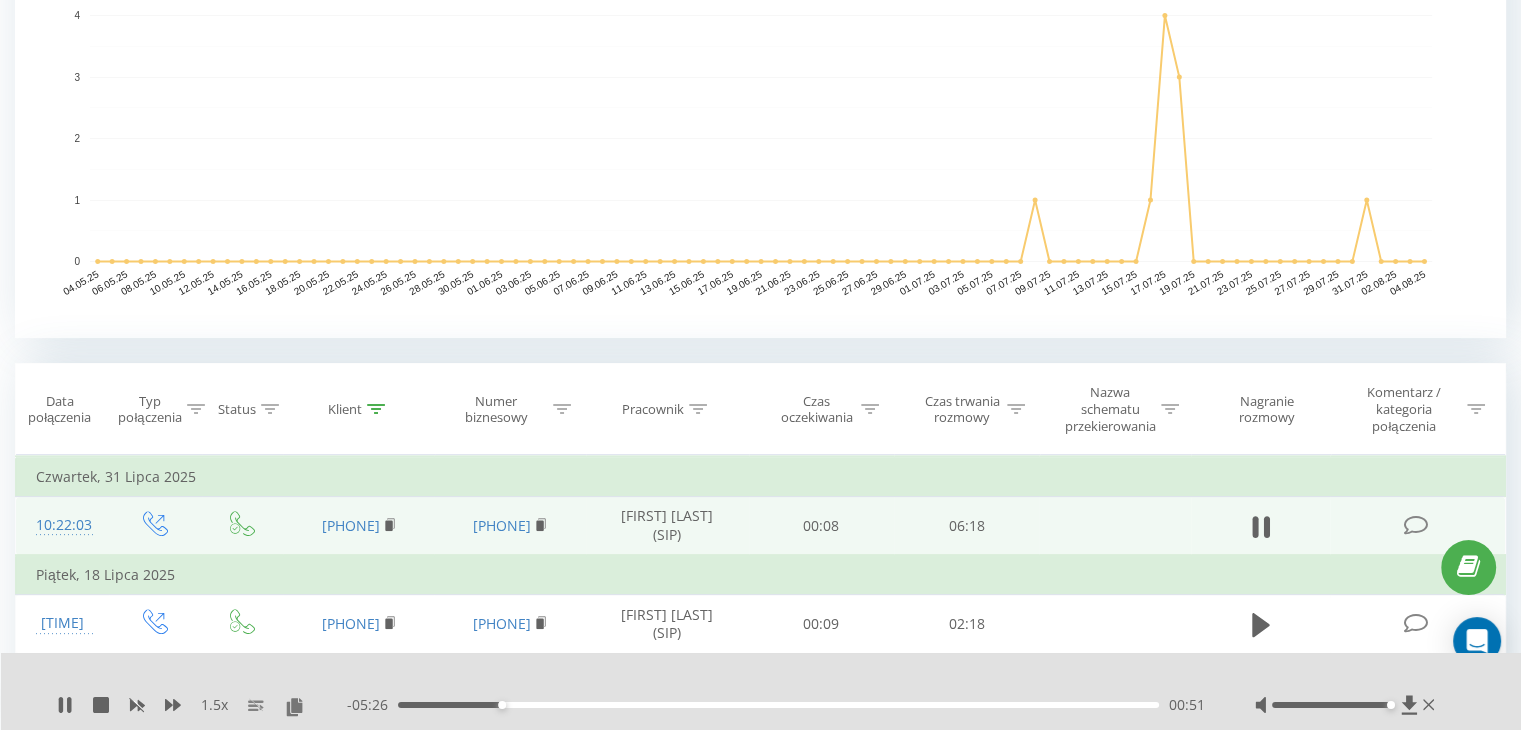 click on "00:51" at bounding box center (778, 705) 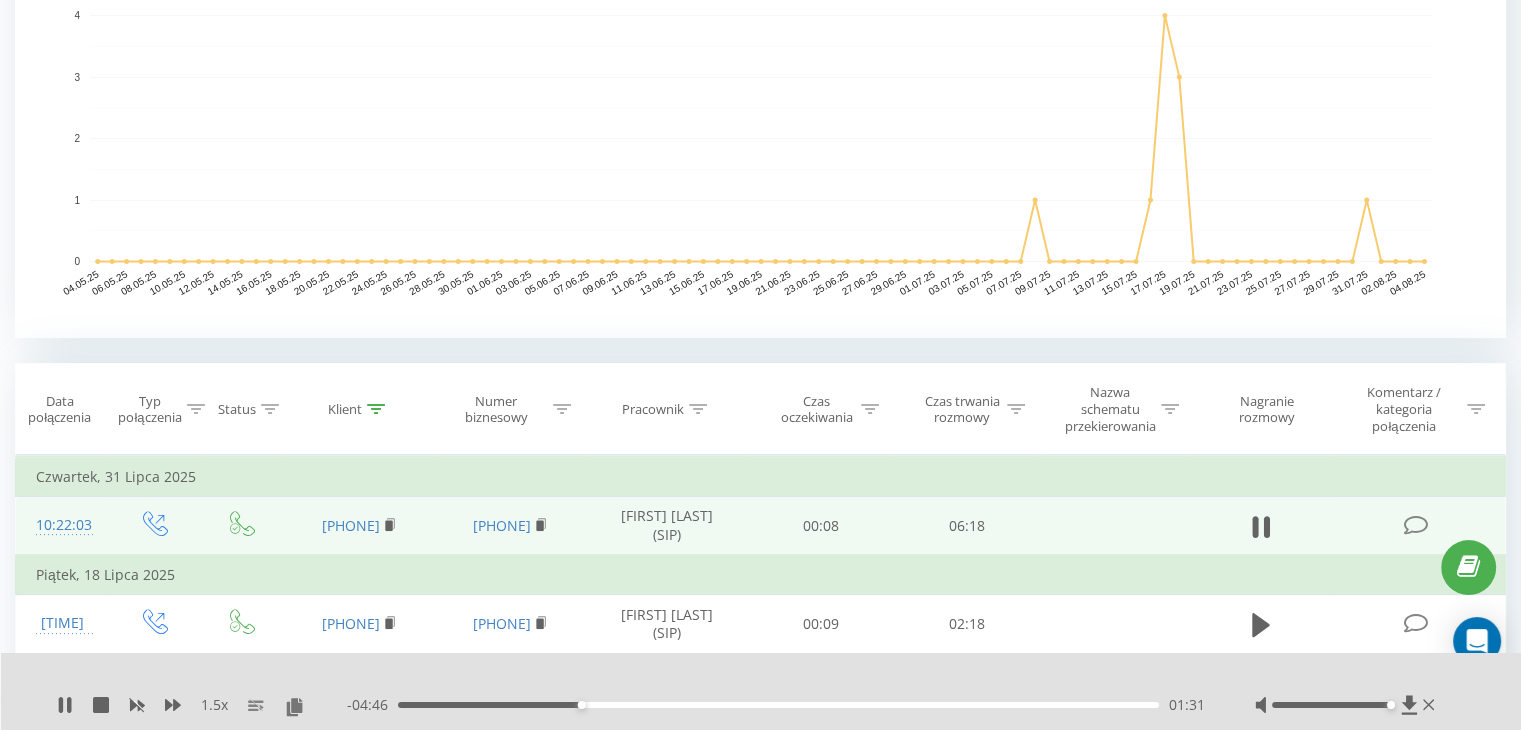 click on "01:31" at bounding box center (778, 705) 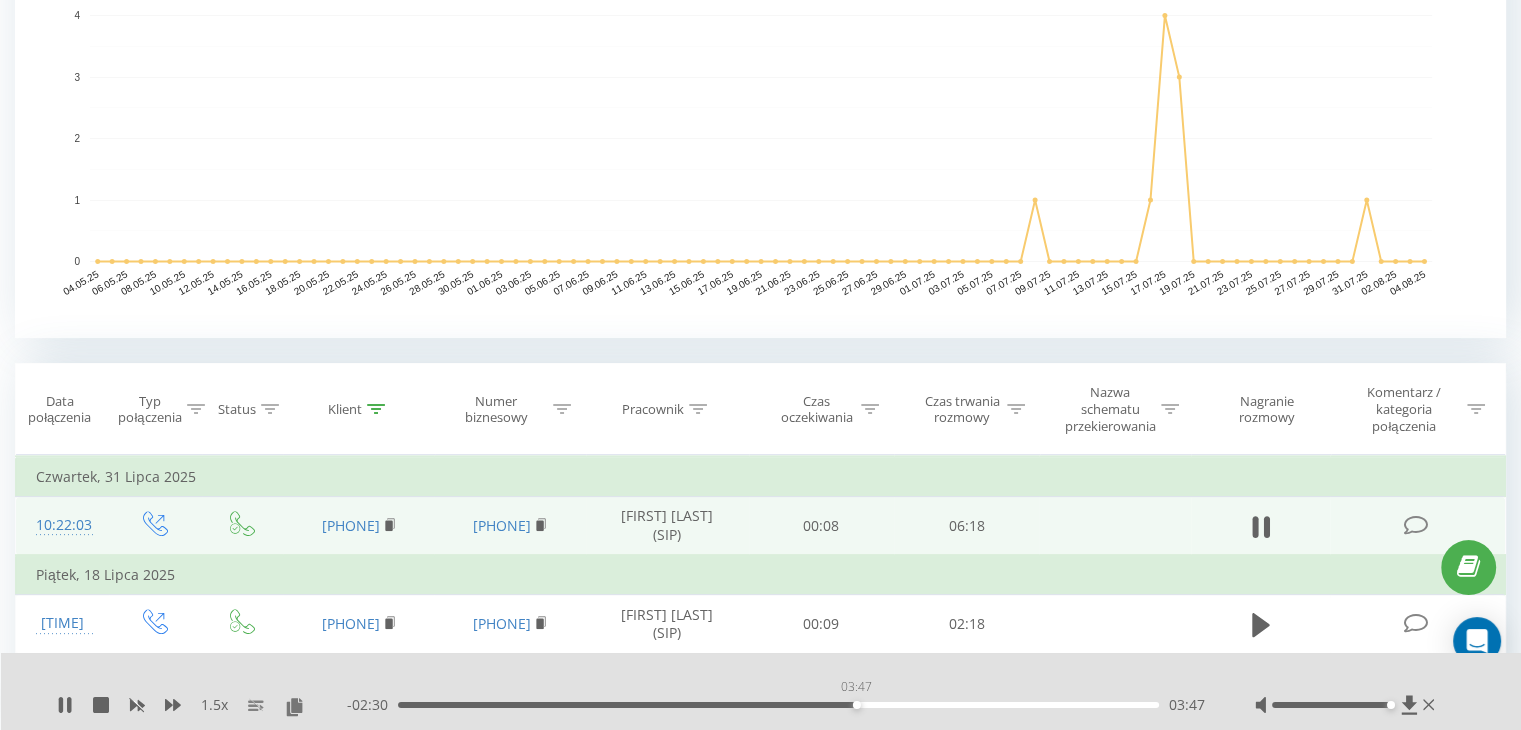 click on "03:47" at bounding box center [778, 705] 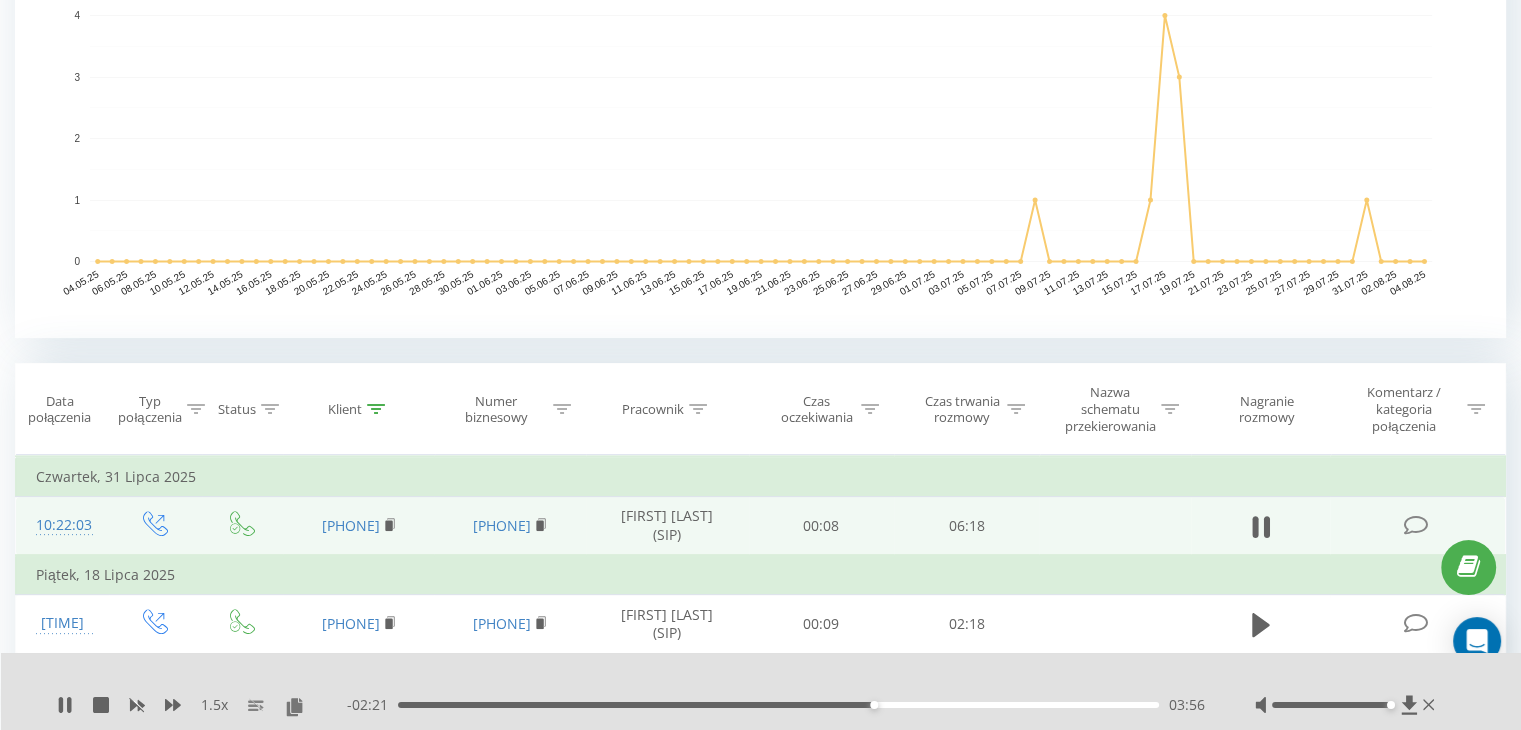 click on "03:56" at bounding box center [778, 705] 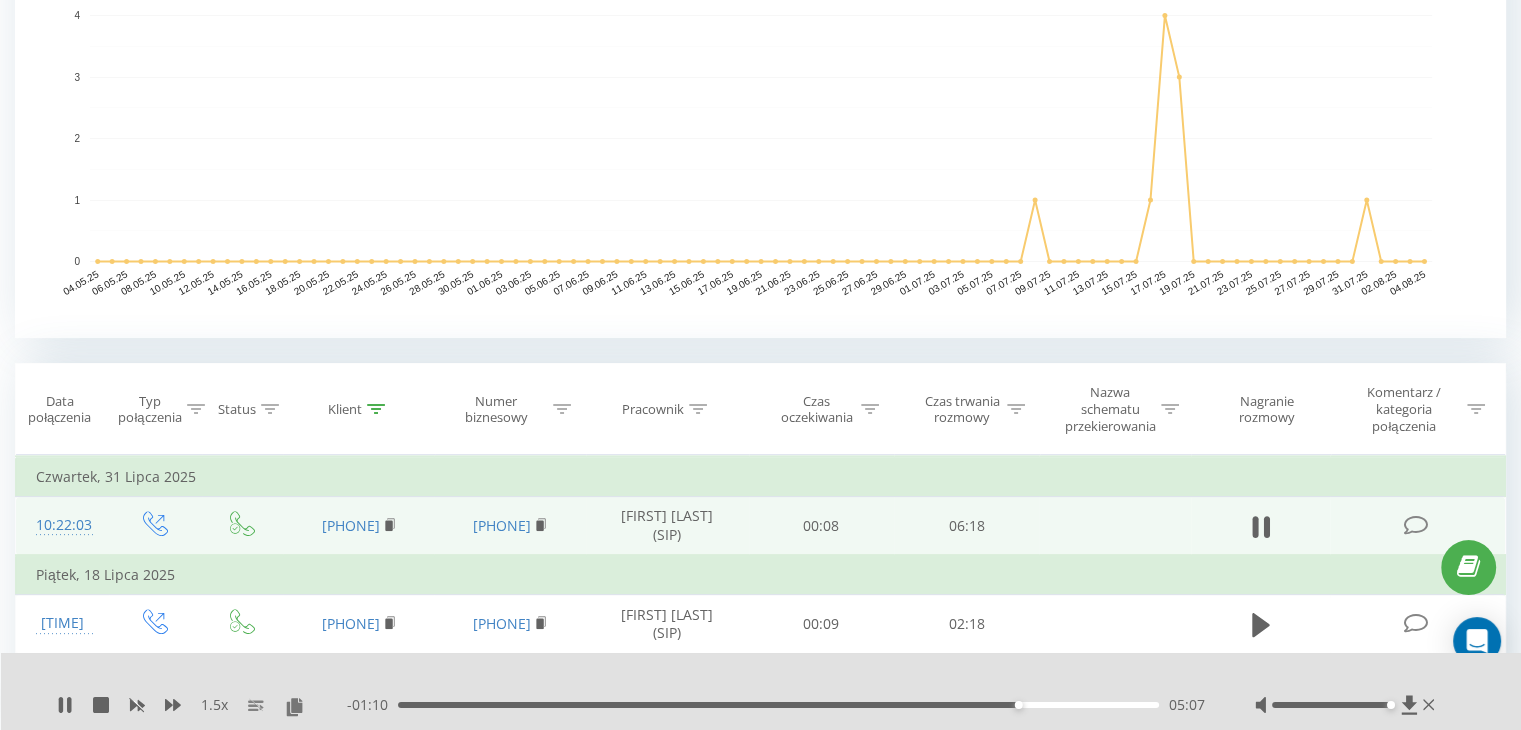 click on "05:07" at bounding box center (778, 705) 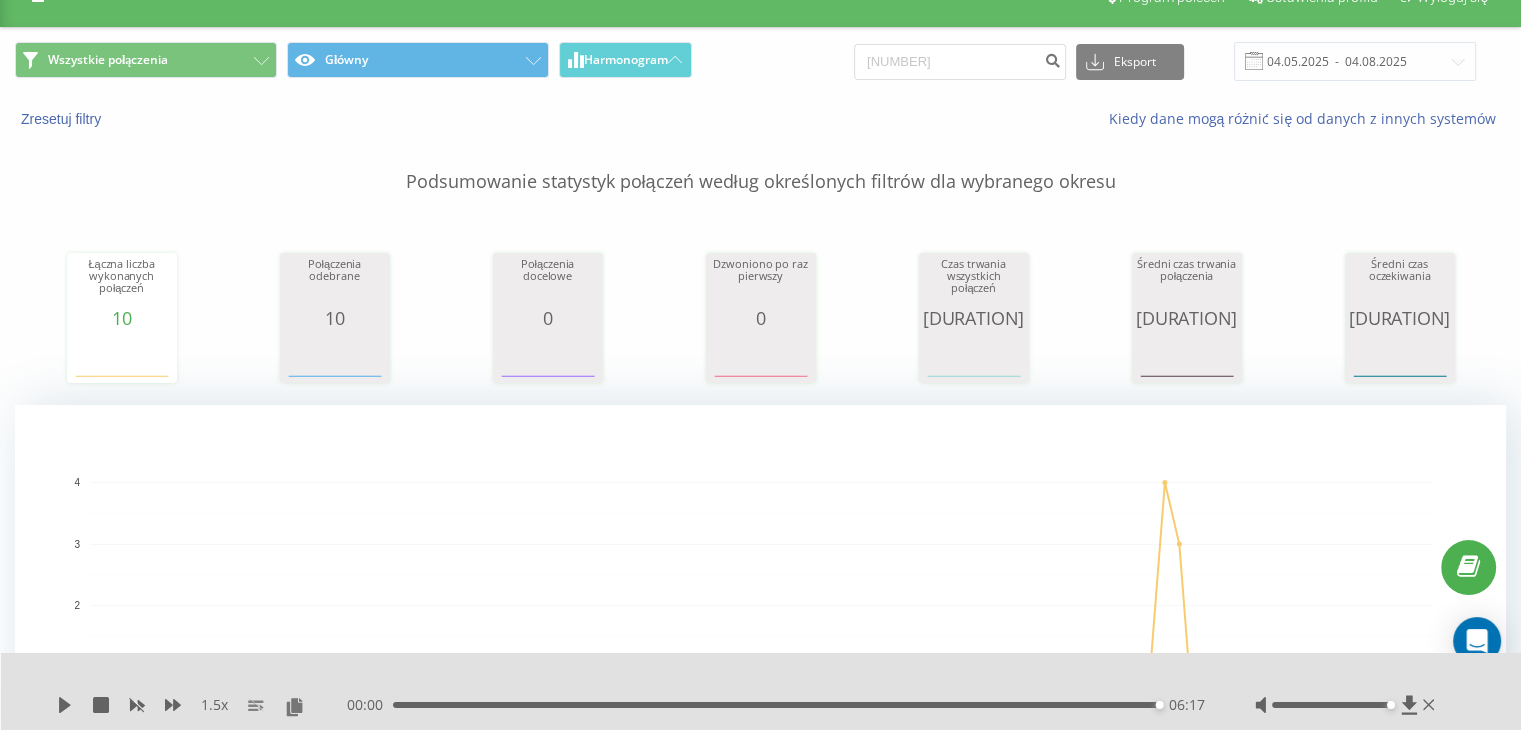 scroll, scrollTop: 0, scrollLeft: 0, axis: both 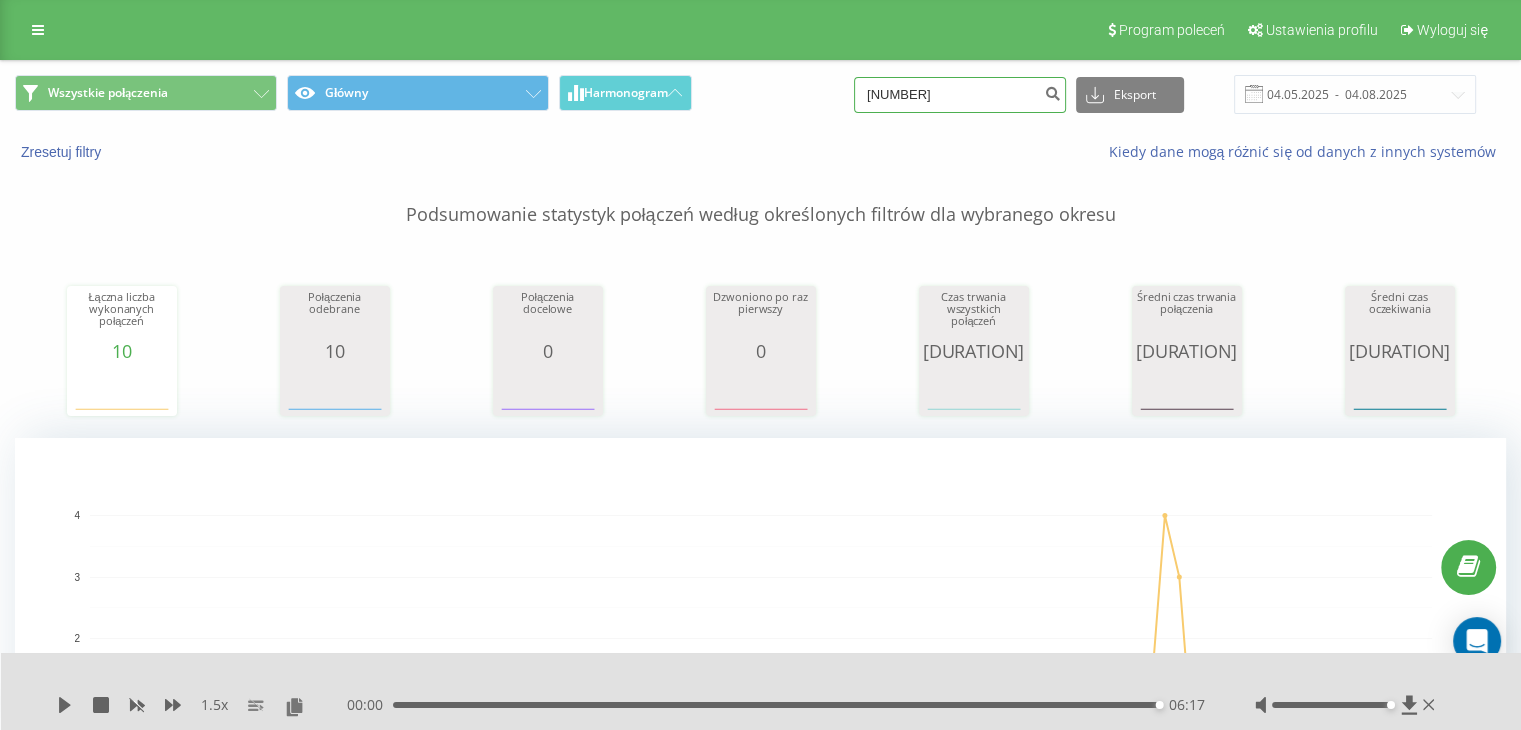 drag, startPoint x: 964, startPoint y: 99, endPoint x: 731, endPoint y: 88, distance: 233.2595 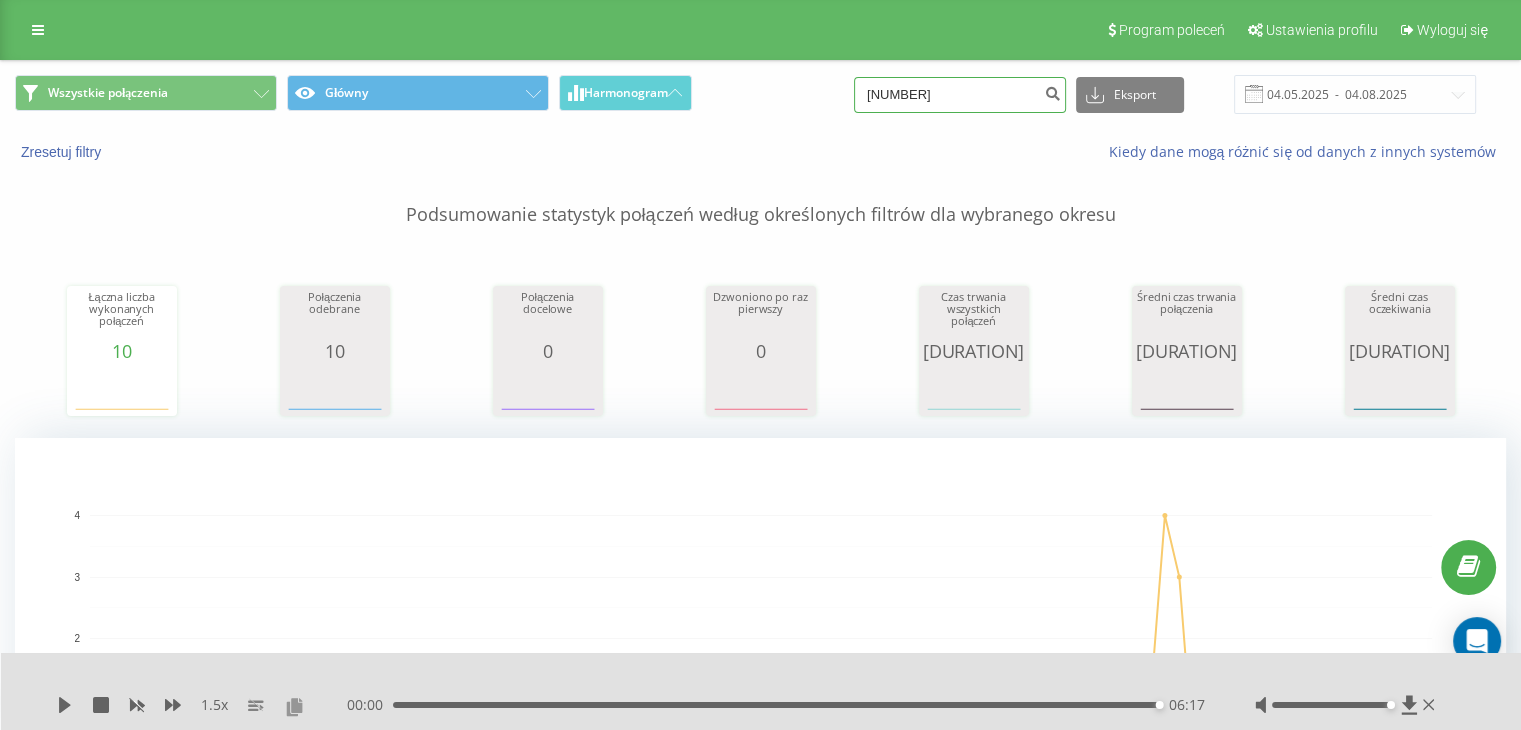 type on "146541083" 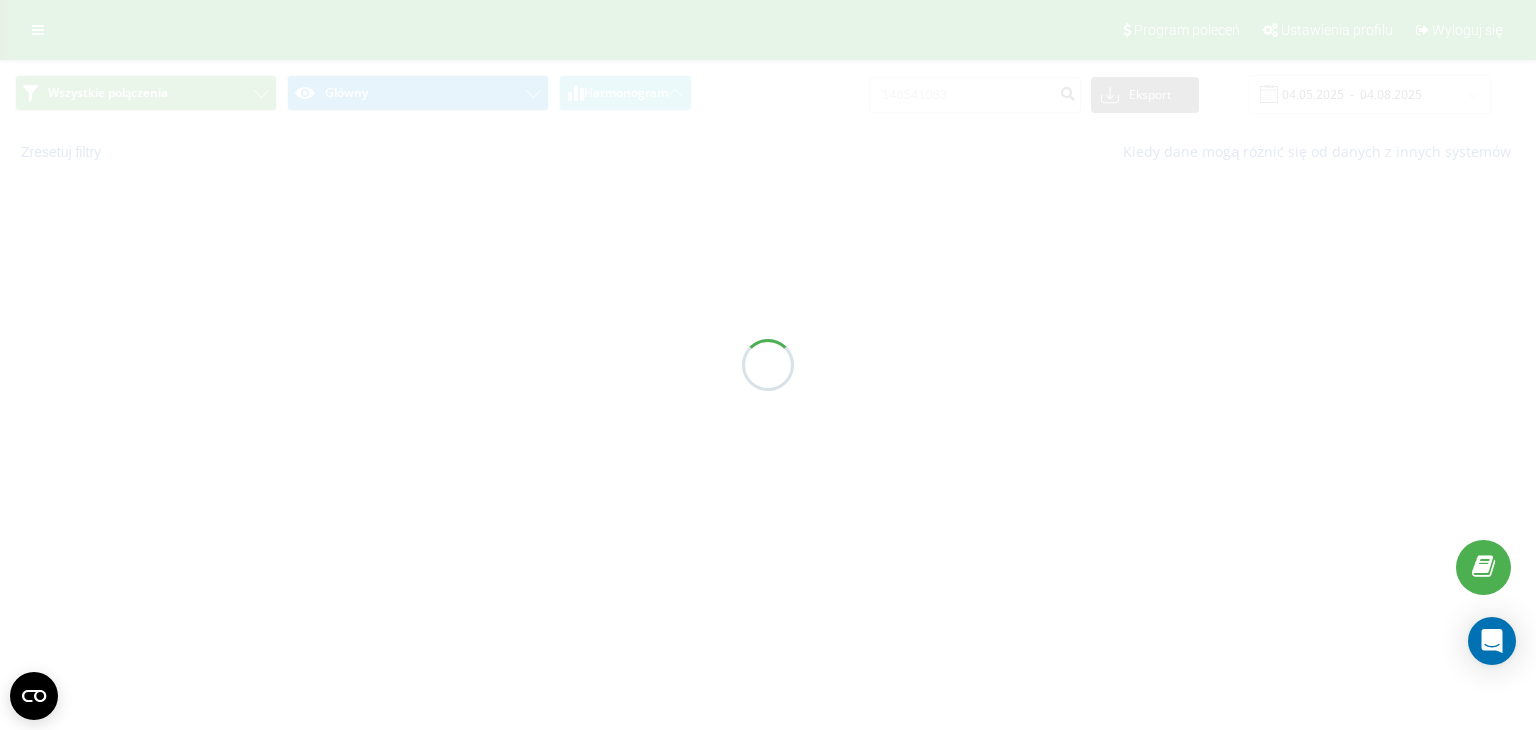 scroll, scrollTop: 0, scrollLeft: 0, axis: both 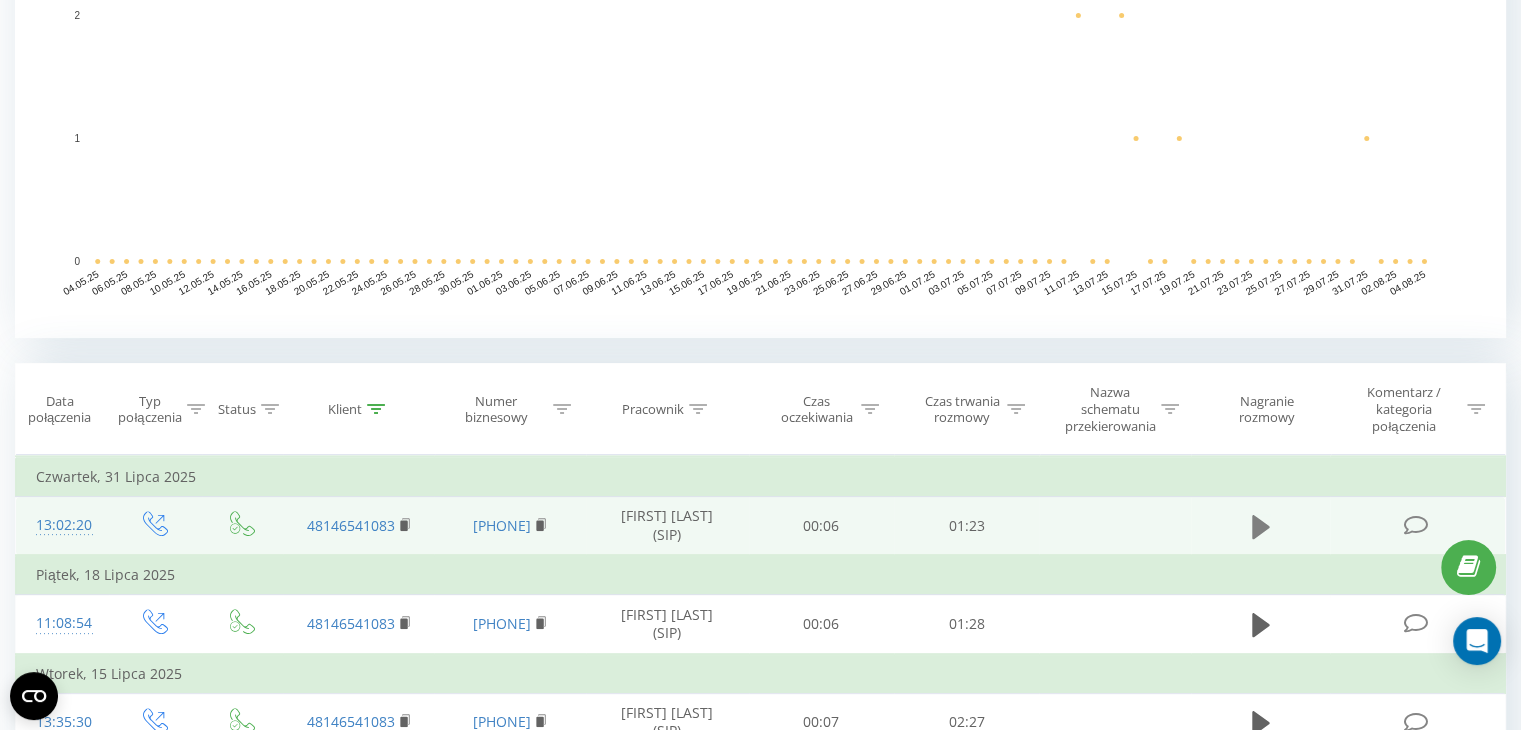 click 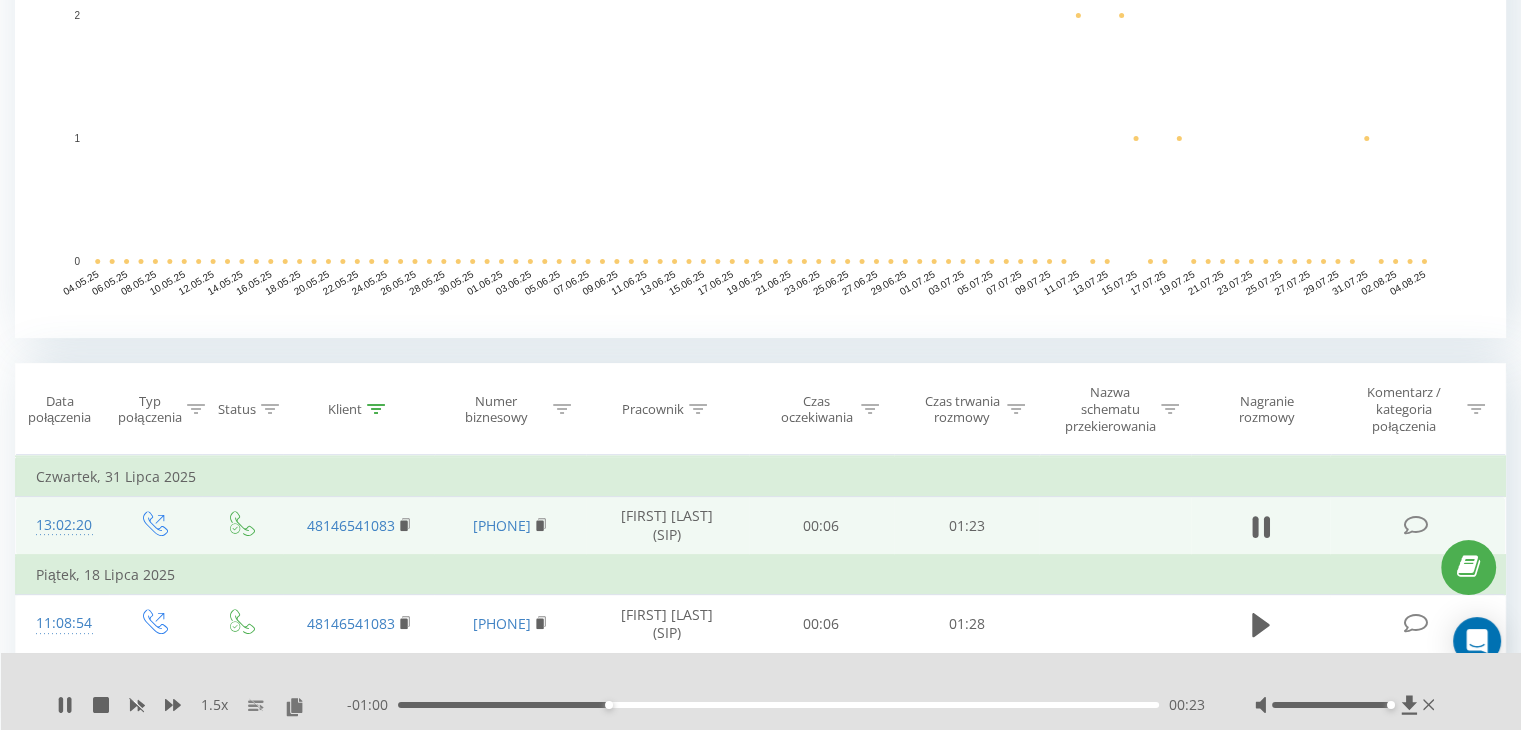 click on "- 01:00 00:23   00:23" at bounding box center (776, 705) 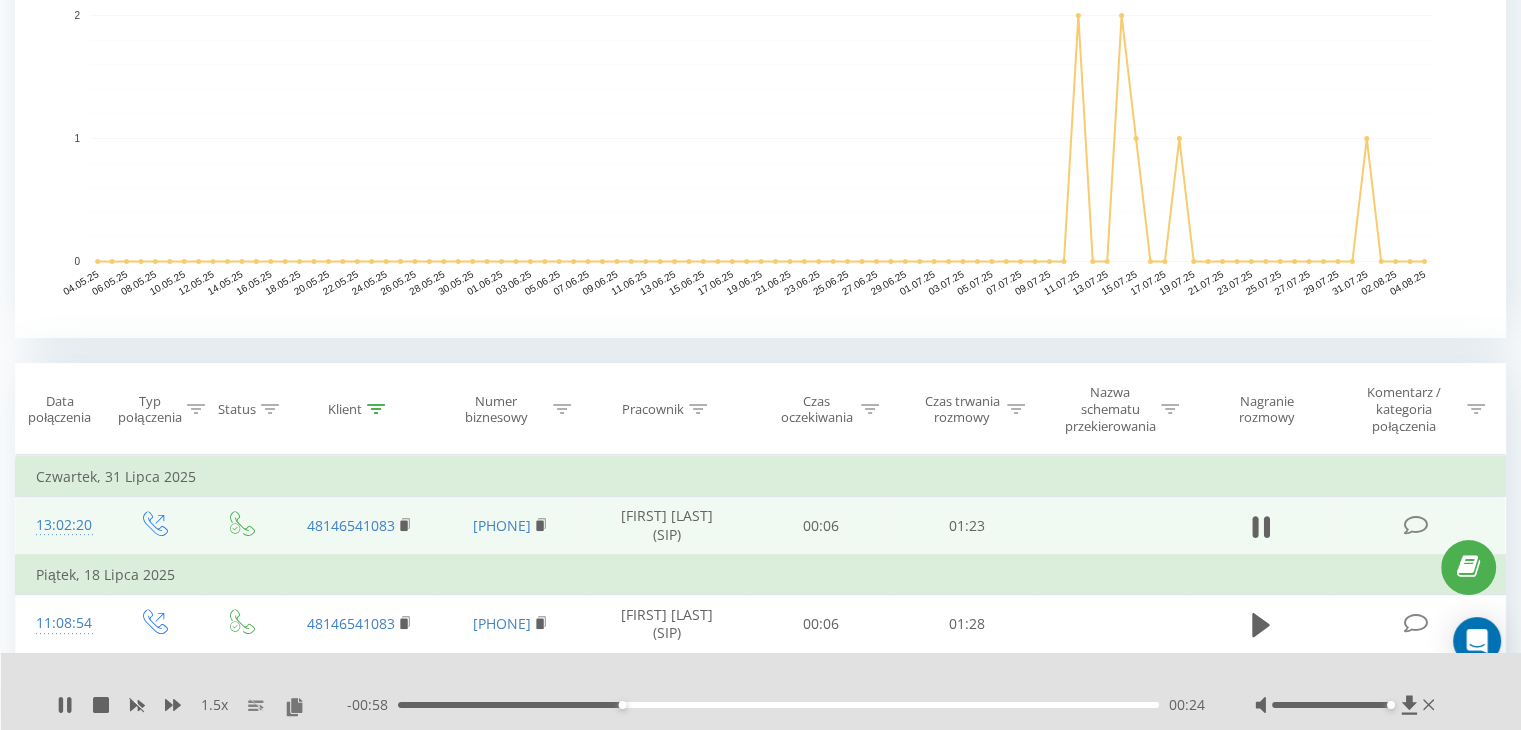 click on "00:24" at bounding box center (778, 705) 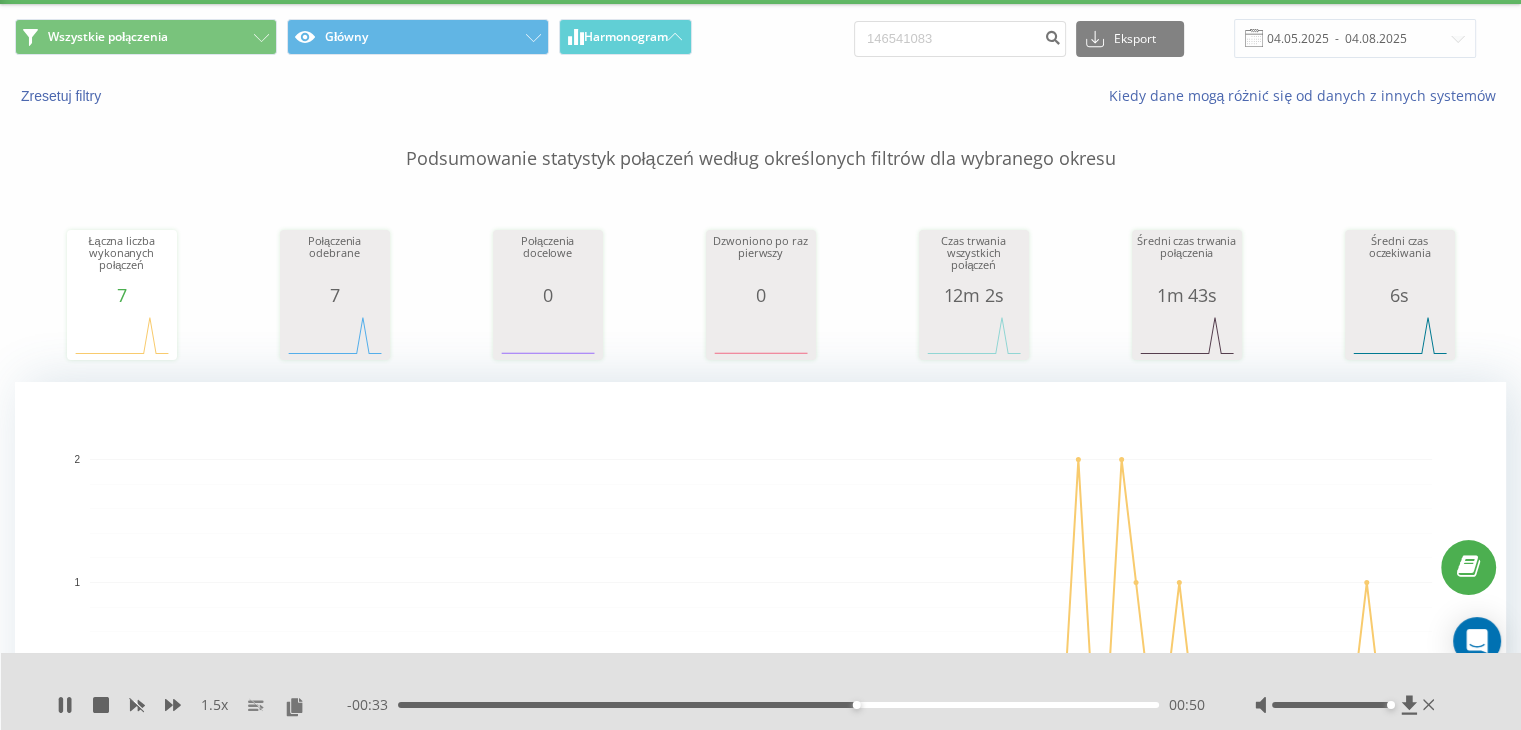 scroll, scrollTop: 0, scrollLeft: 0, axis: both 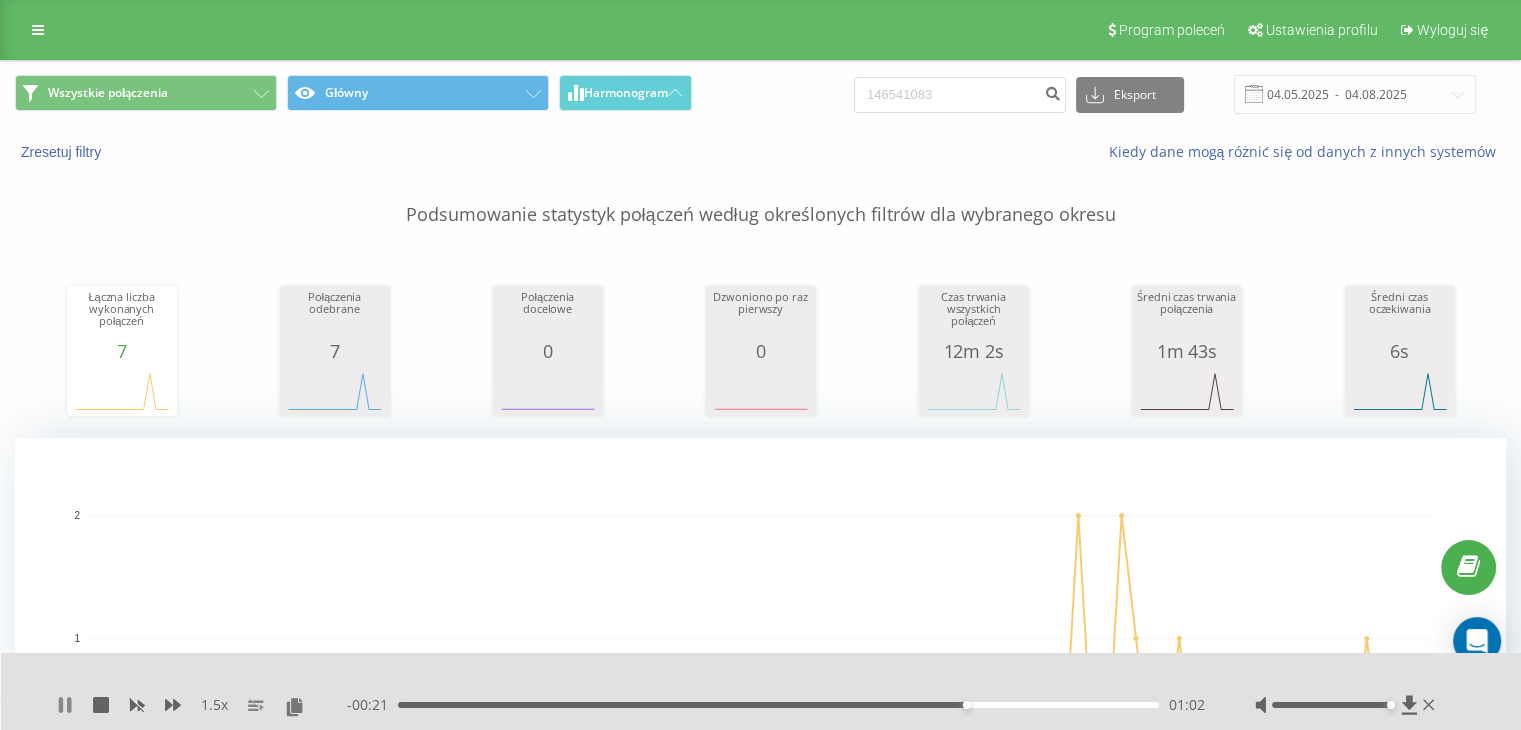 click 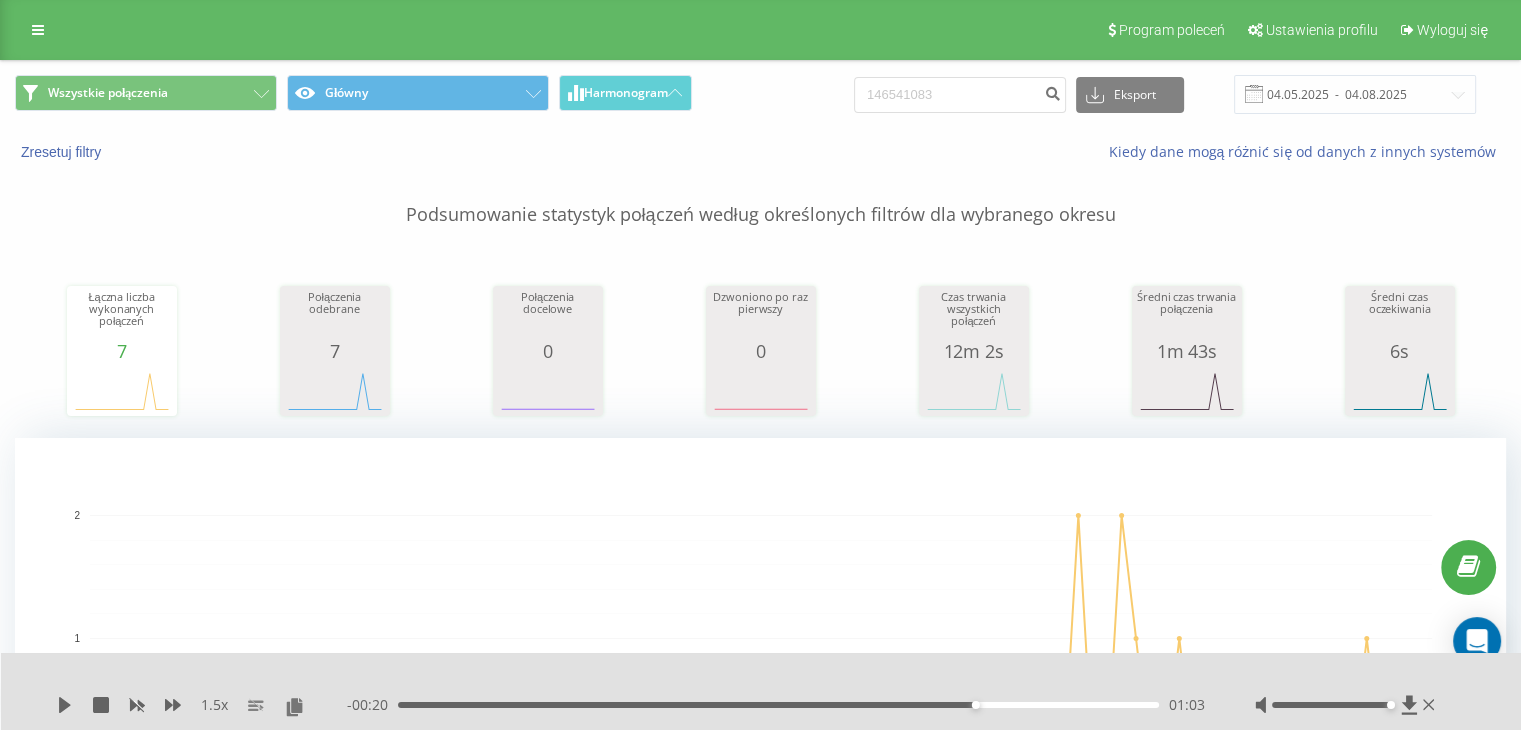 click on "1.5 x  - 00:20 01:03   01:03" at bounding box center [761, 691] 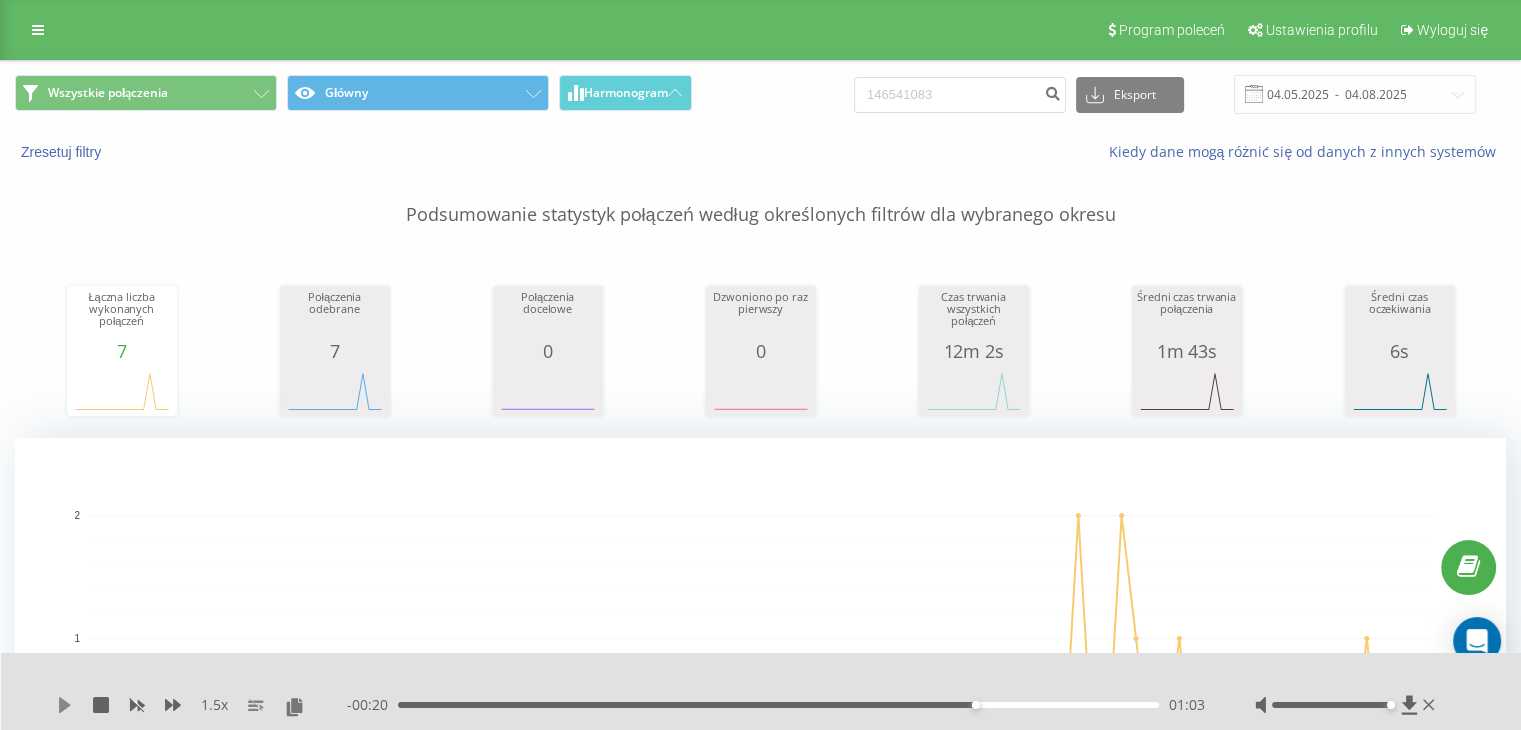 click 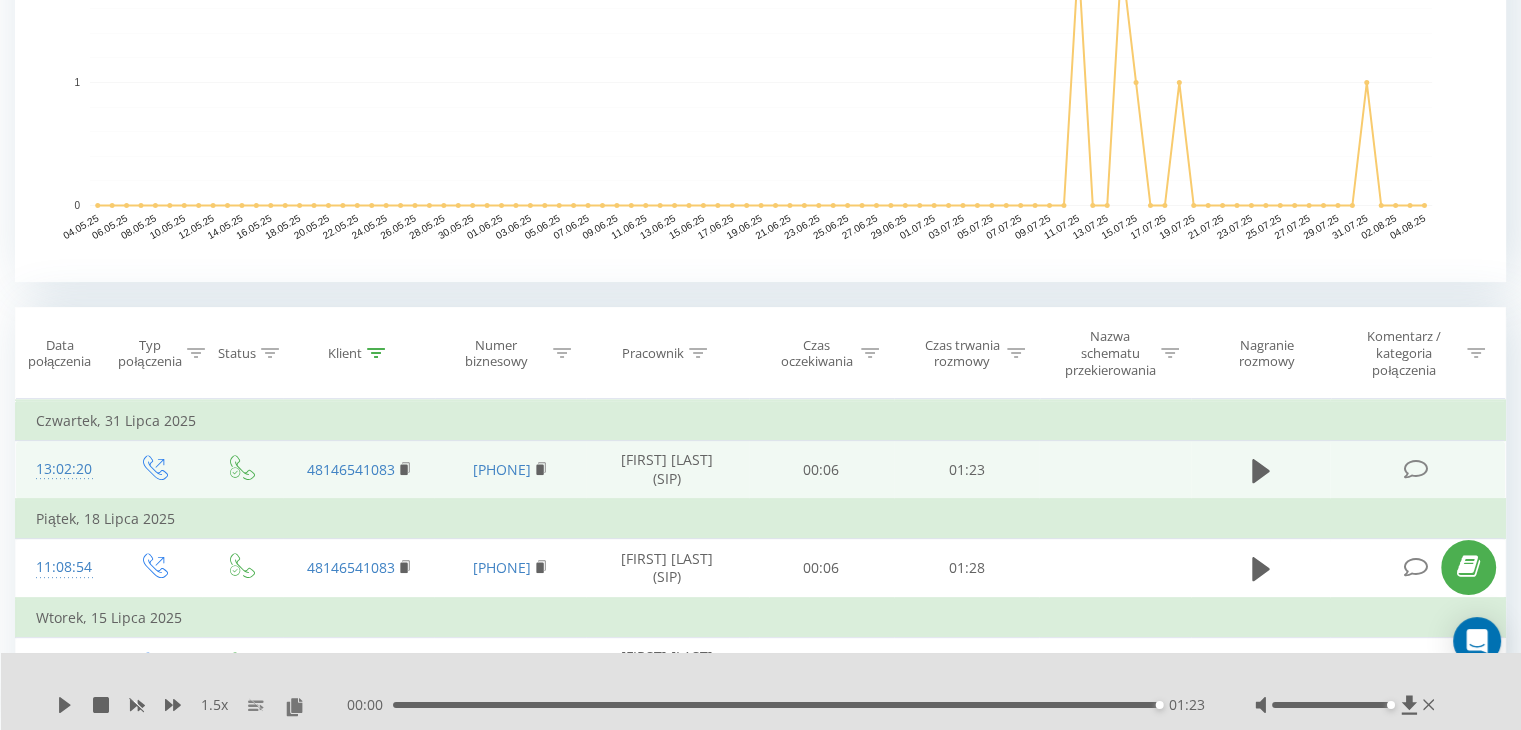 scroll, scrollTop: 600, scrollLeft: 0, axis: vertical 